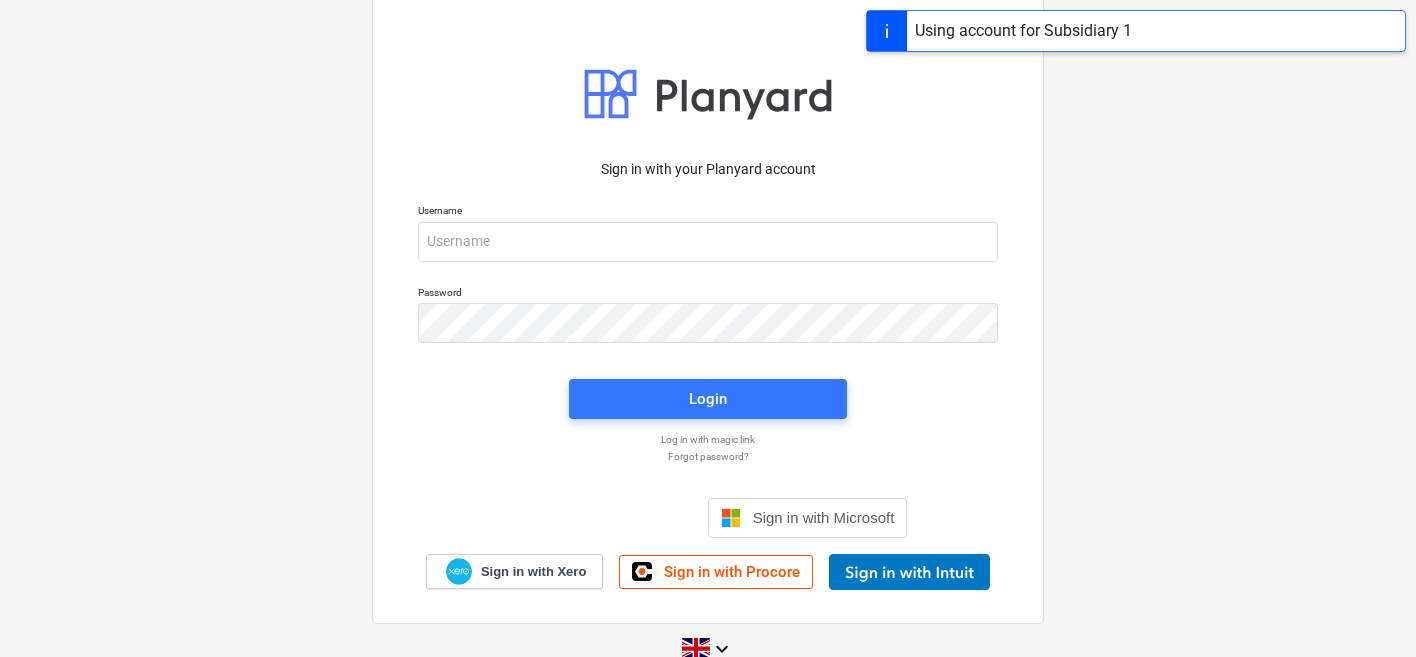 scroll, scrollTop: 0, scrollLeft: 0, axis: both 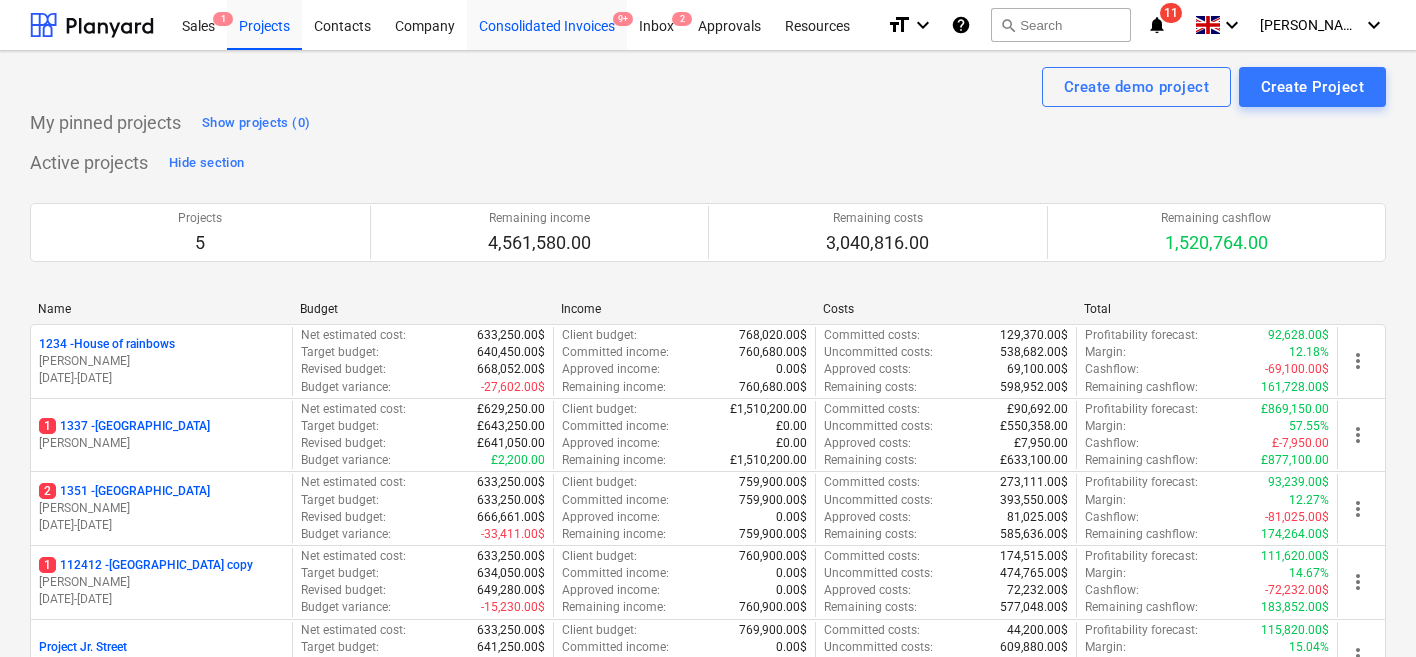 click on "Consolidated Invoices 9+" at bounding box center [547, 24] 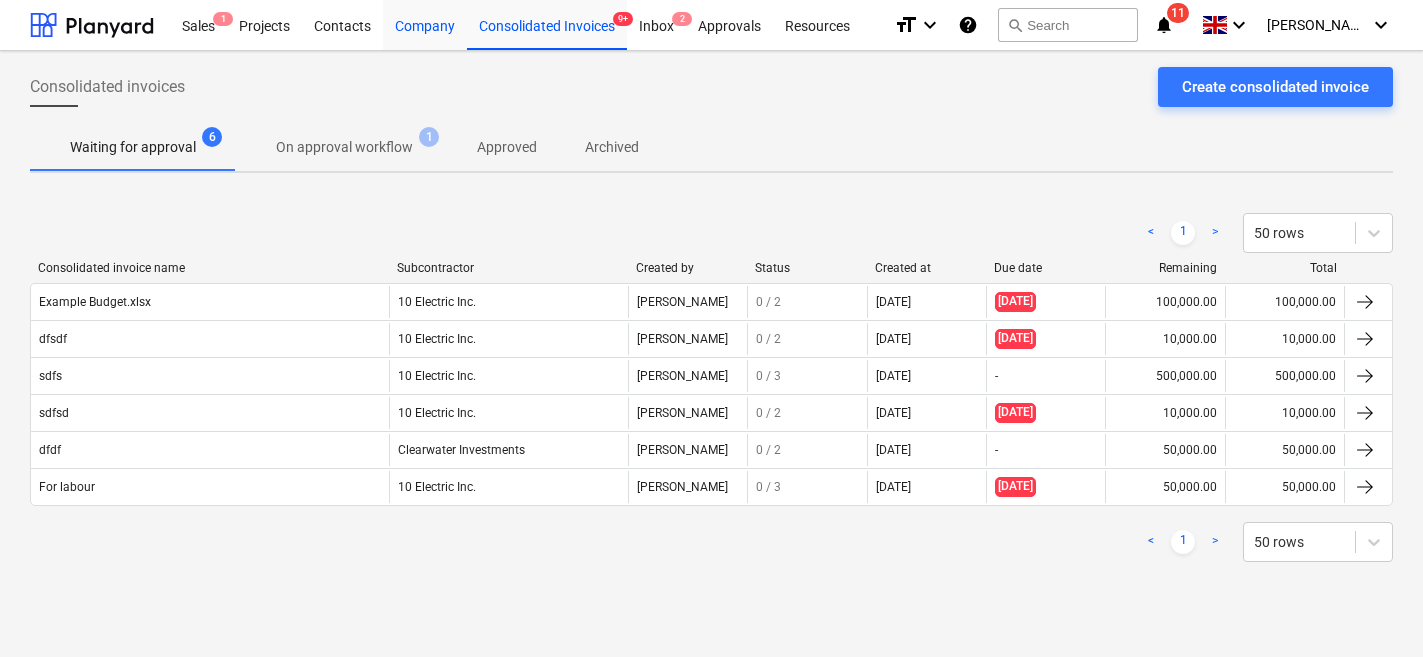 click on "Company" at bounding box center (425, 24) 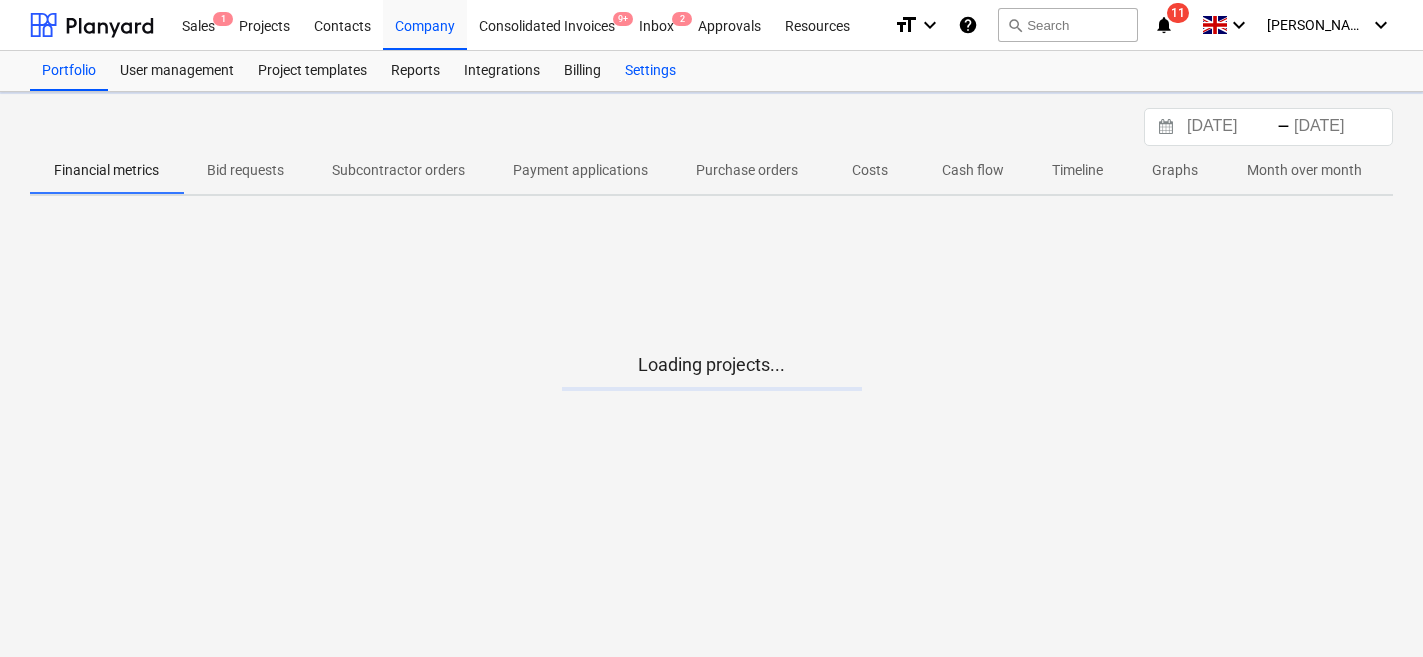 click on "Settings" at bounding box center [650, 71] 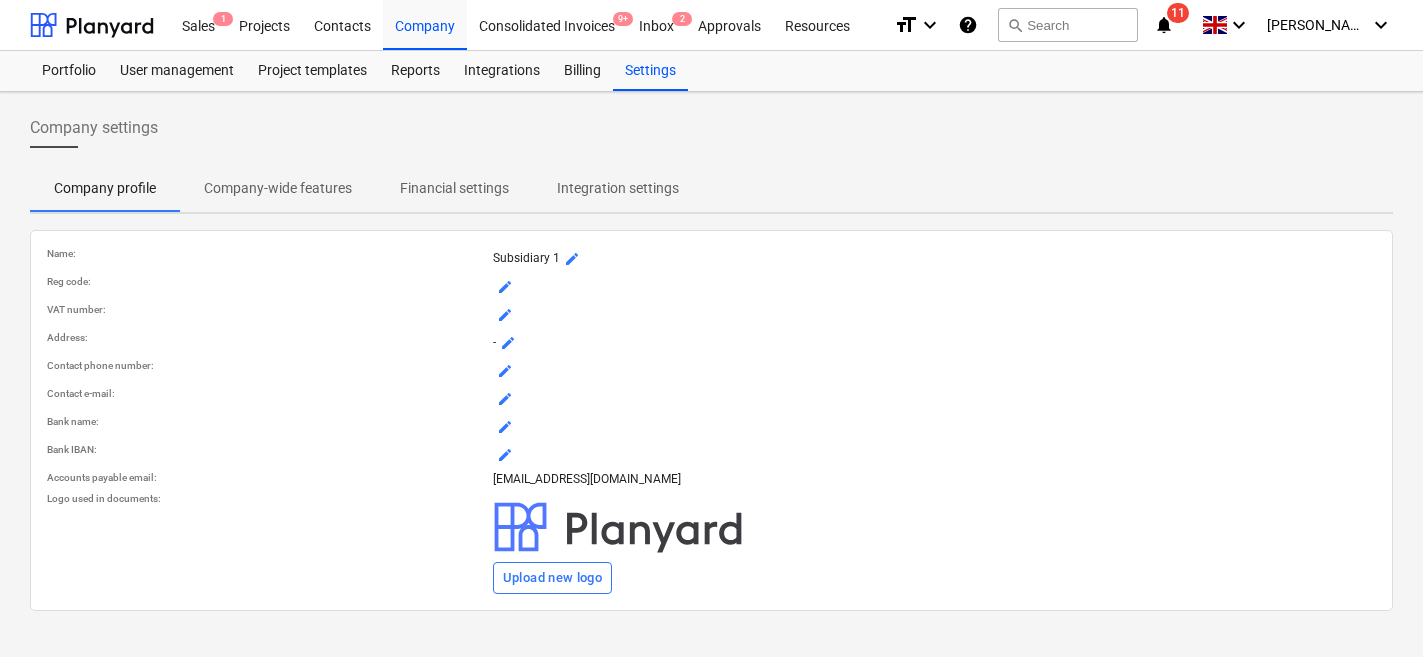 click on "Company-wide features" at bounding box center (278, 188) 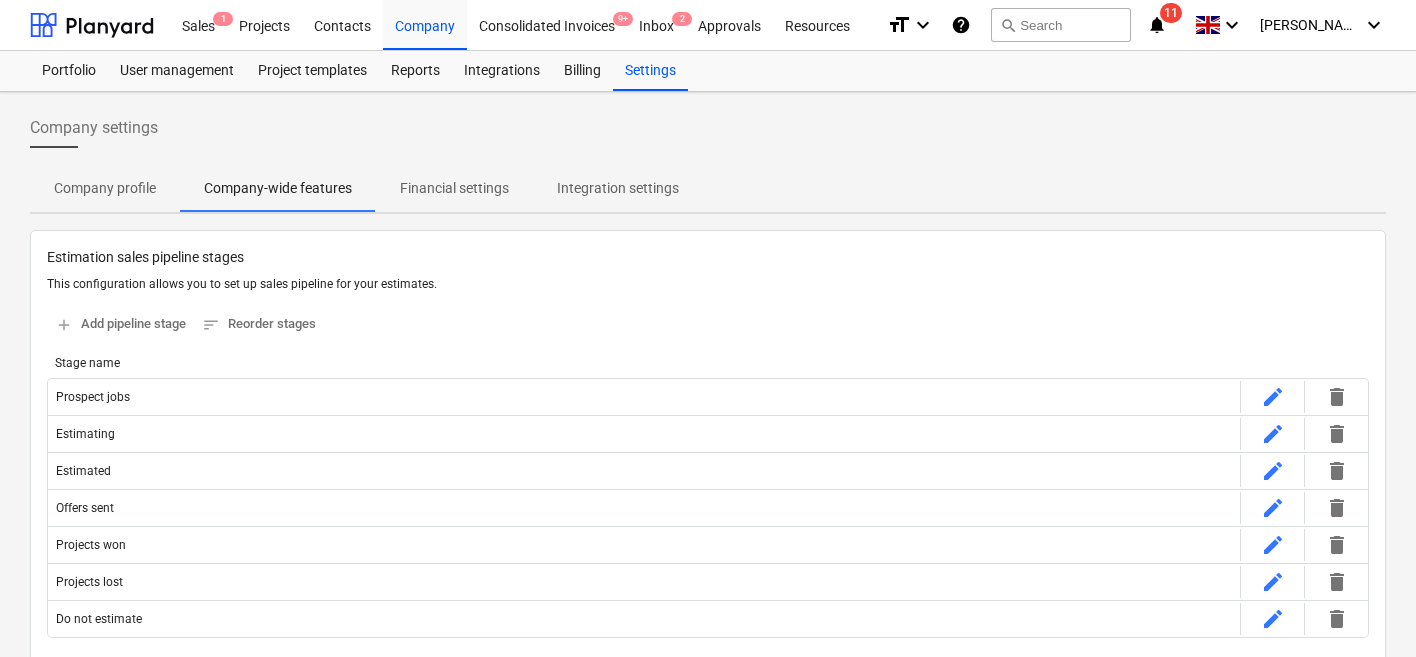 type 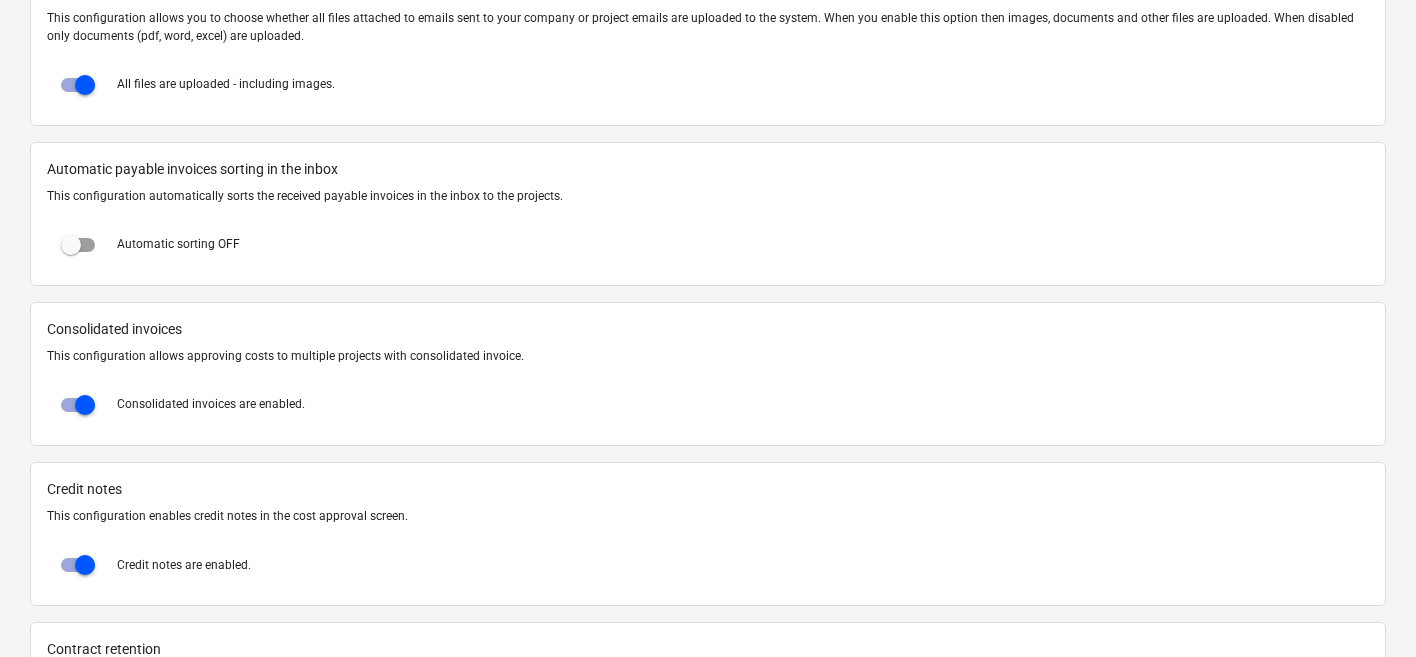 click at bounding box center (85, 405) 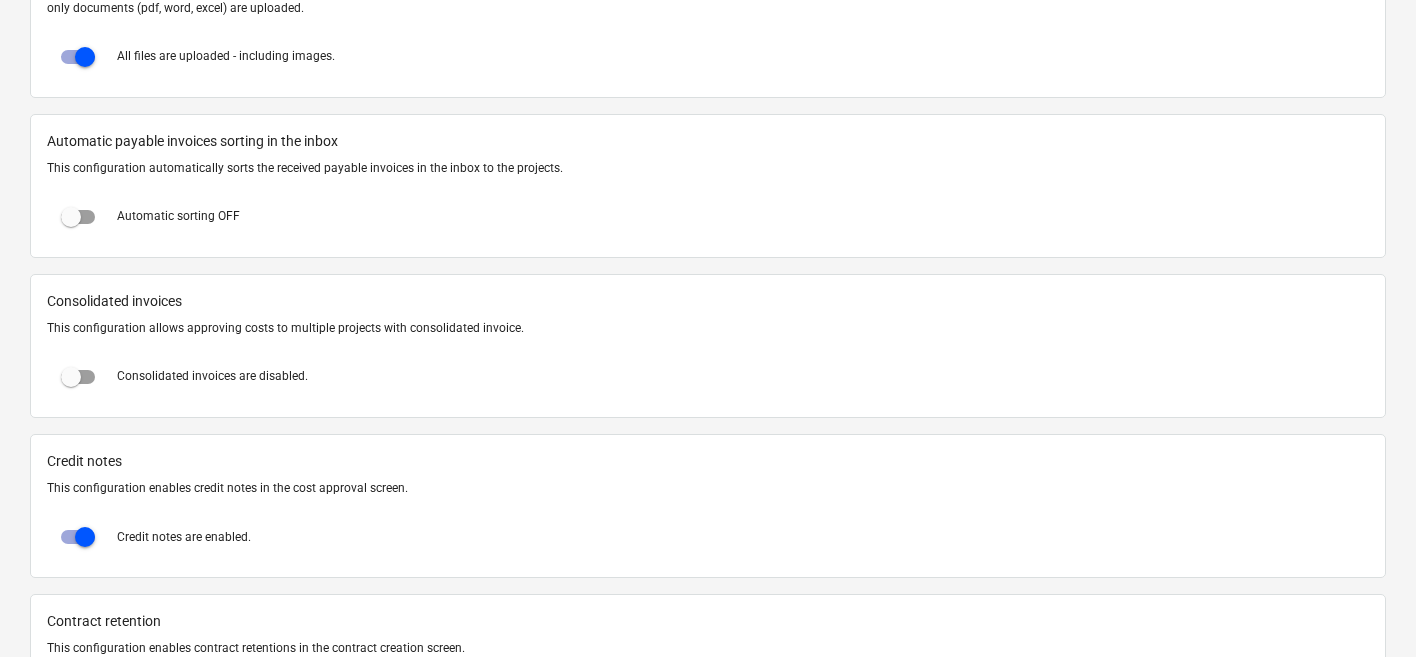 scroll, scrollTop: 1828, scrollLeft: 0, axis: vertical 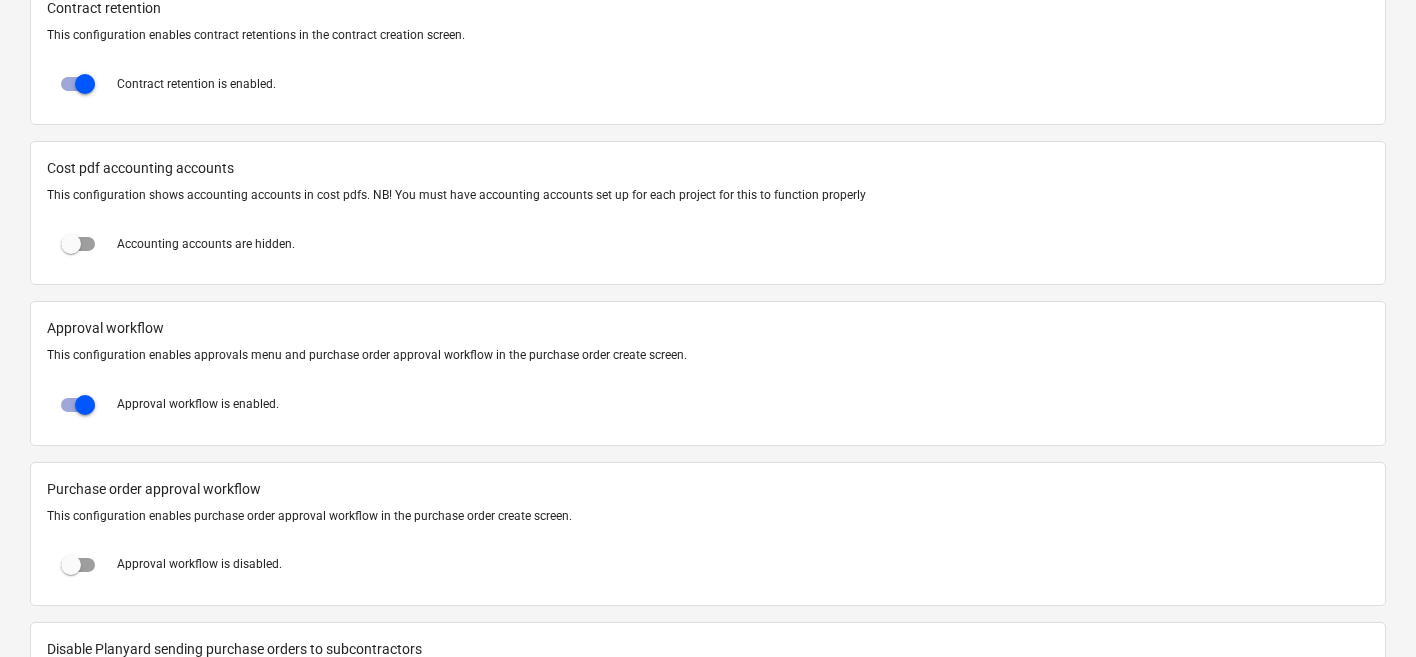 click at bounding box center [85, 405] 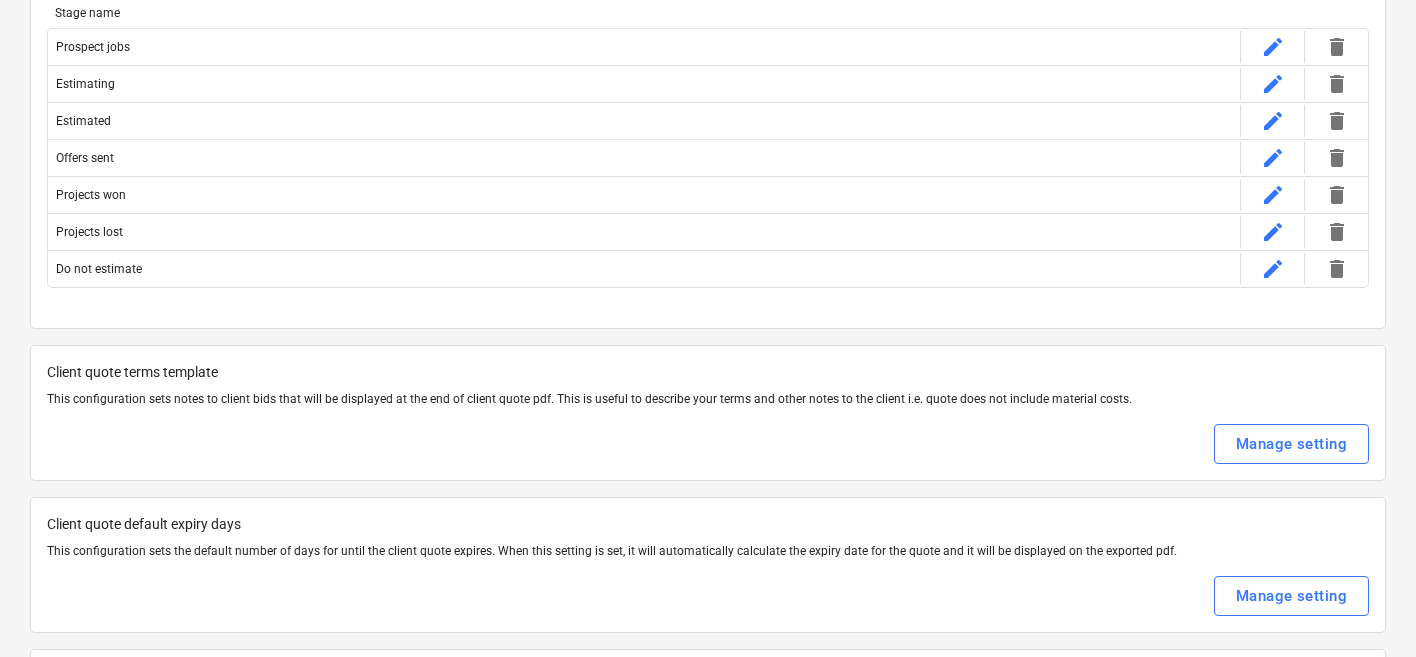 scroll, scrollTop: 0, scrollLeft: 0, axis: both 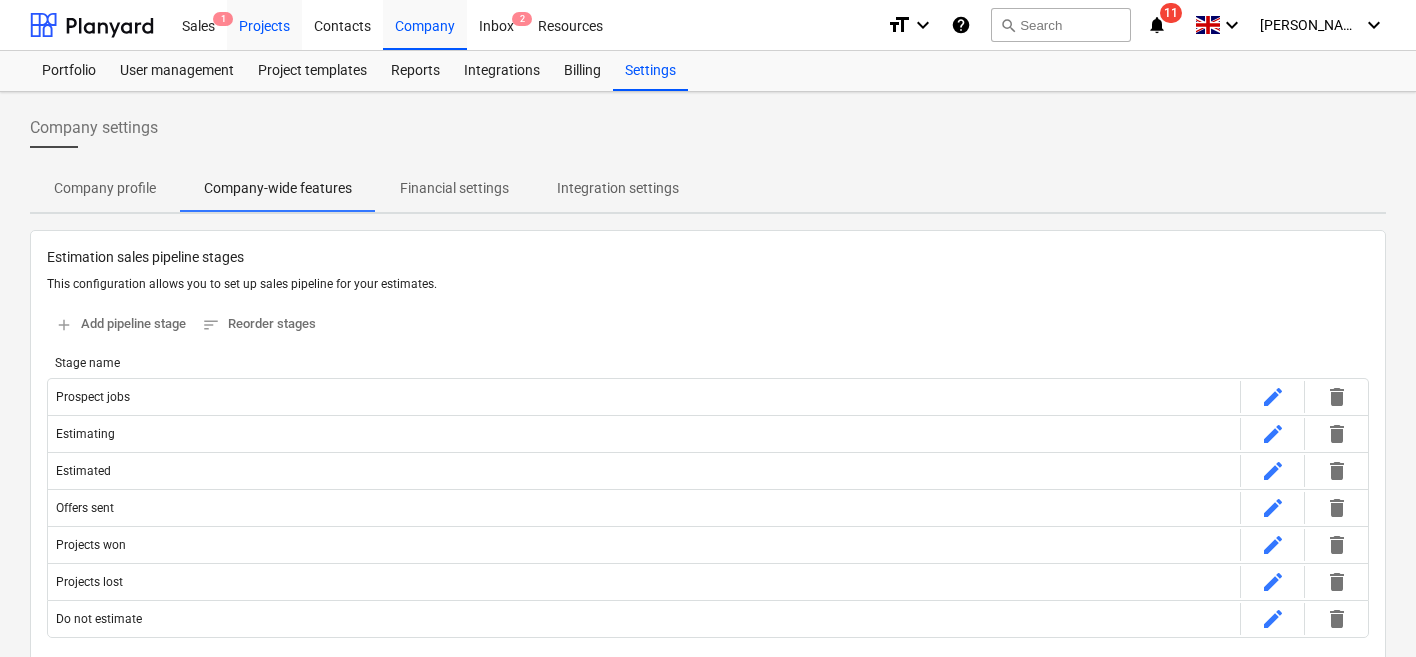 click on "Projects" at bounding box center (264, 24) 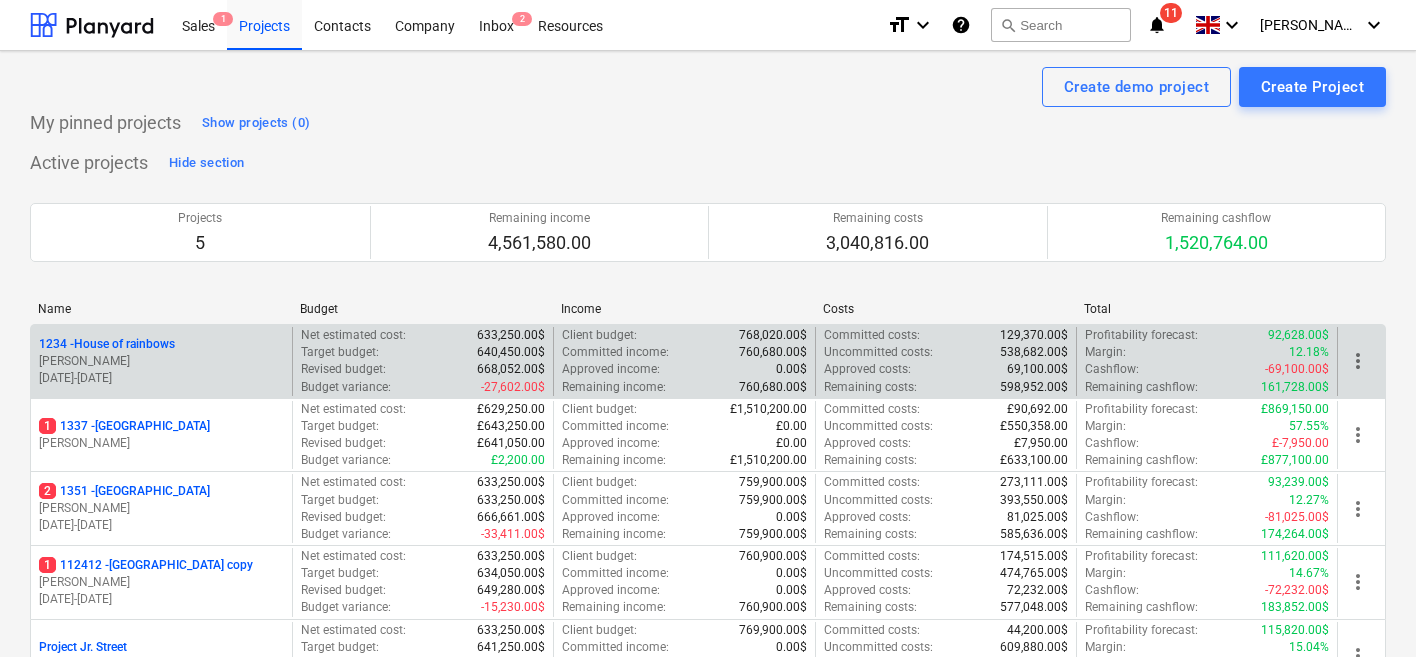 click on "[PERSON_NAME]" at bounding box center (161, 361) 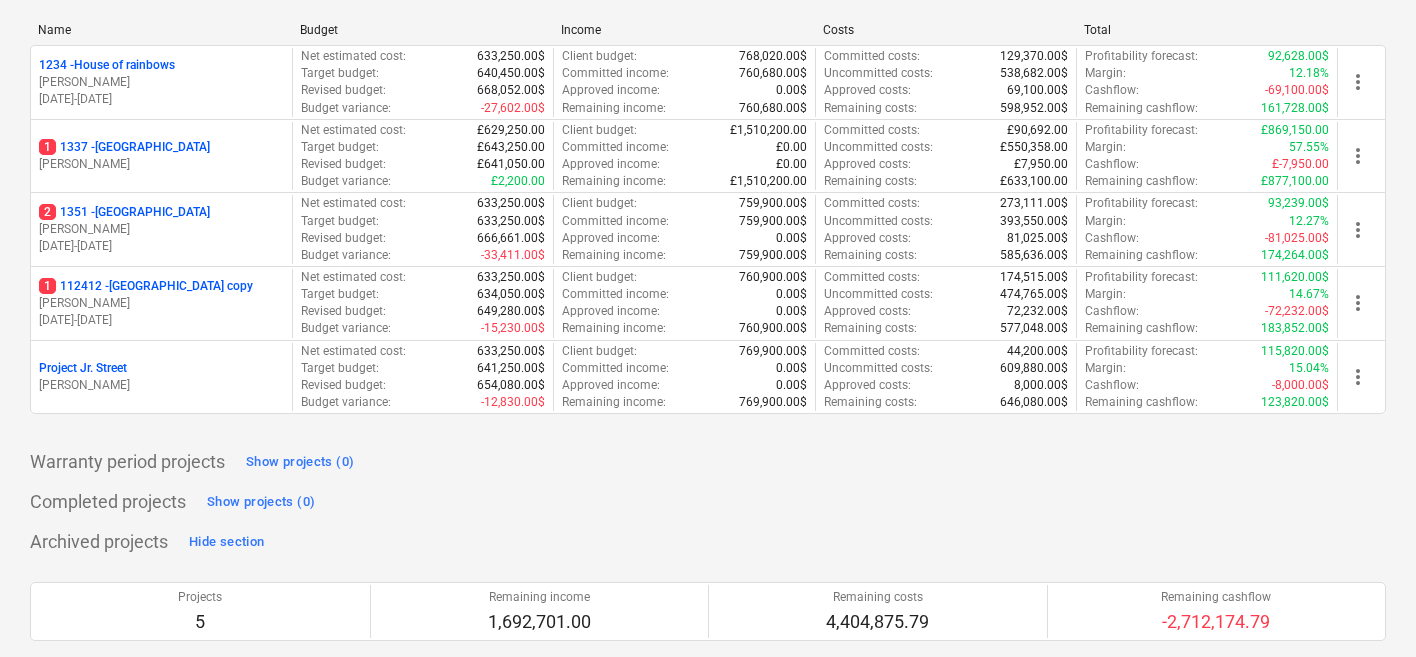 scroll, scrollTop: 235, scrollLeft: 0, axis: vertical 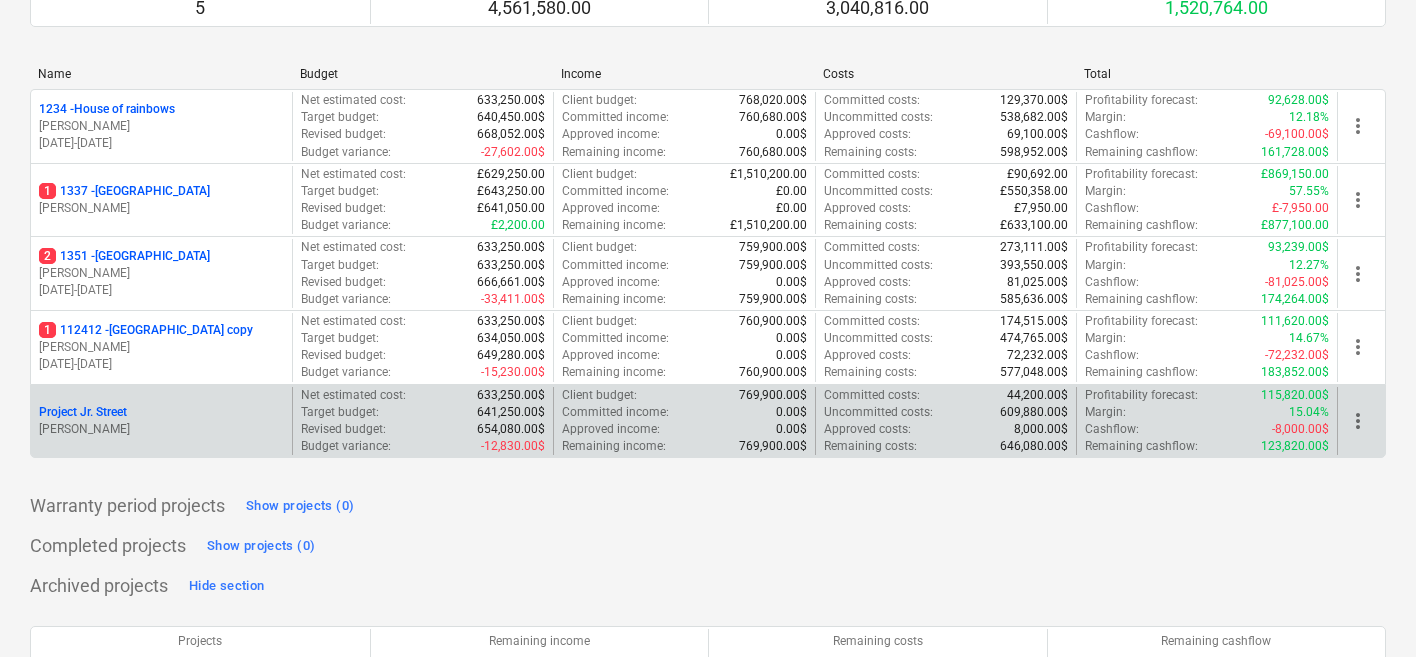 click on "Project Jr. Street" at bounding box center (161, 412) 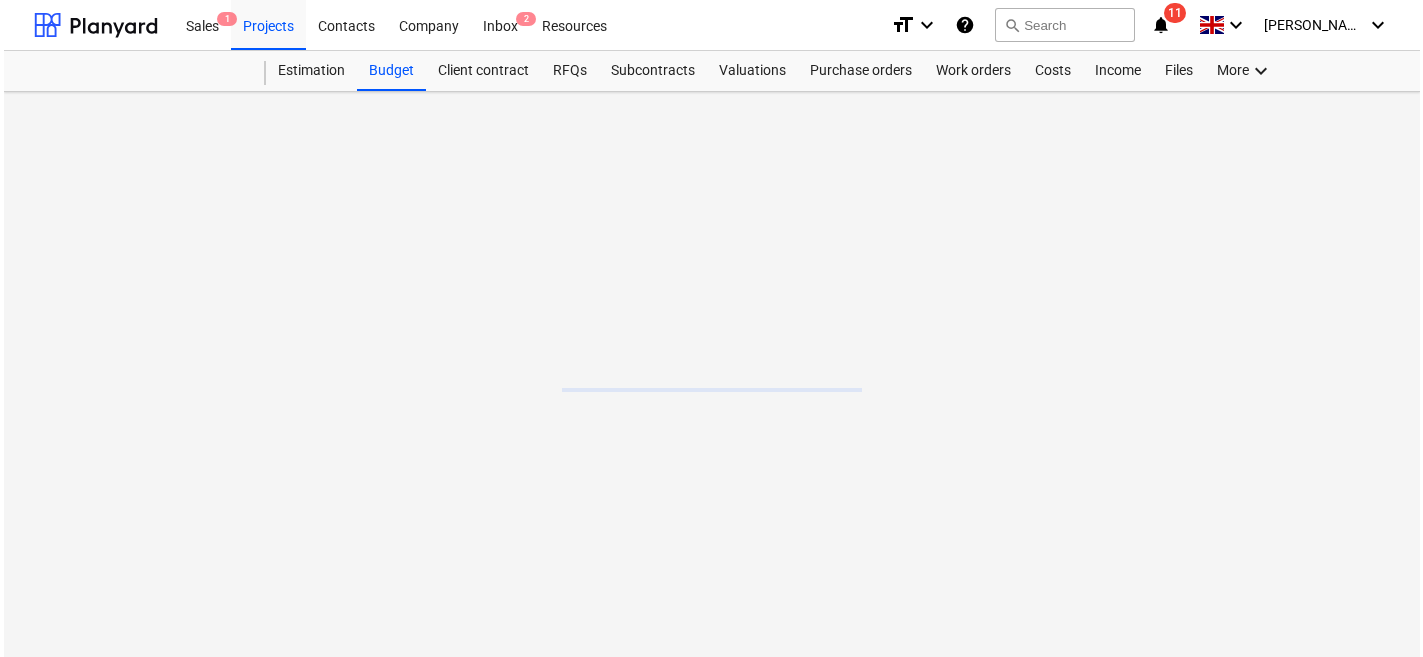 scroll, scrollTop: 0, scrollLeft: 0, axis: both 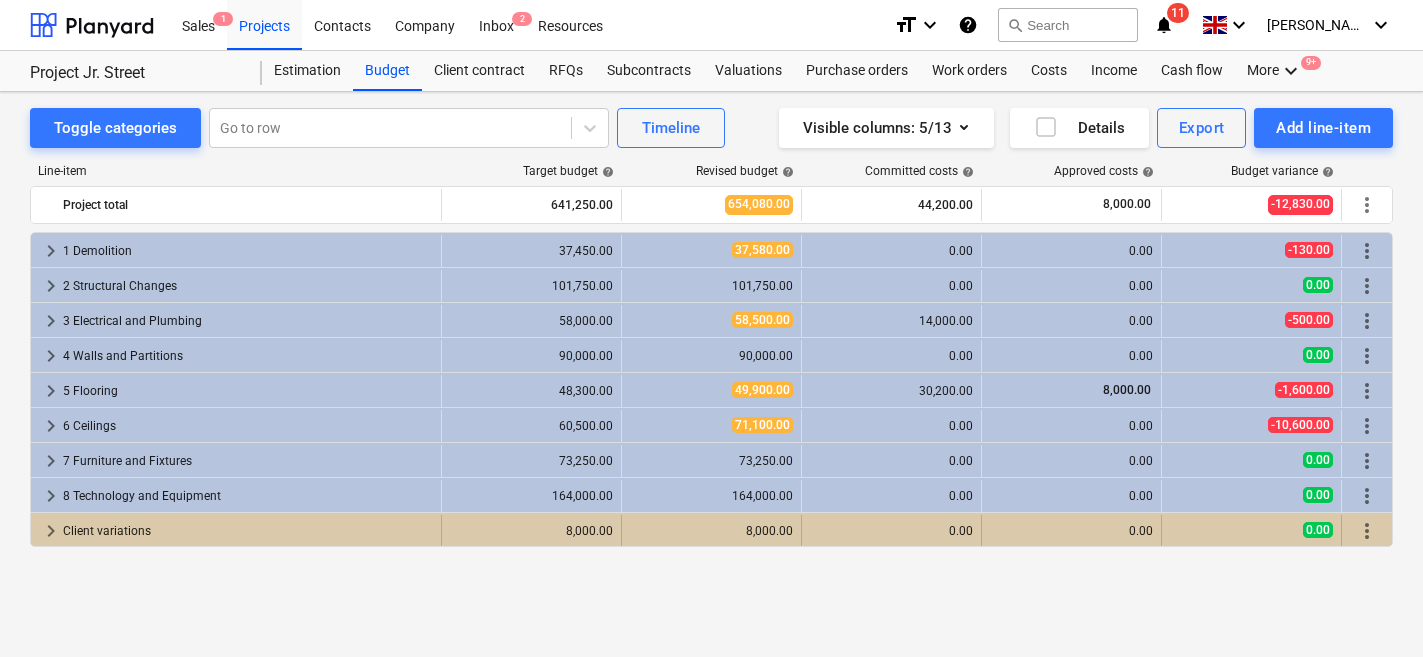 click on "more_vert" at bounding box center (1367, 531) 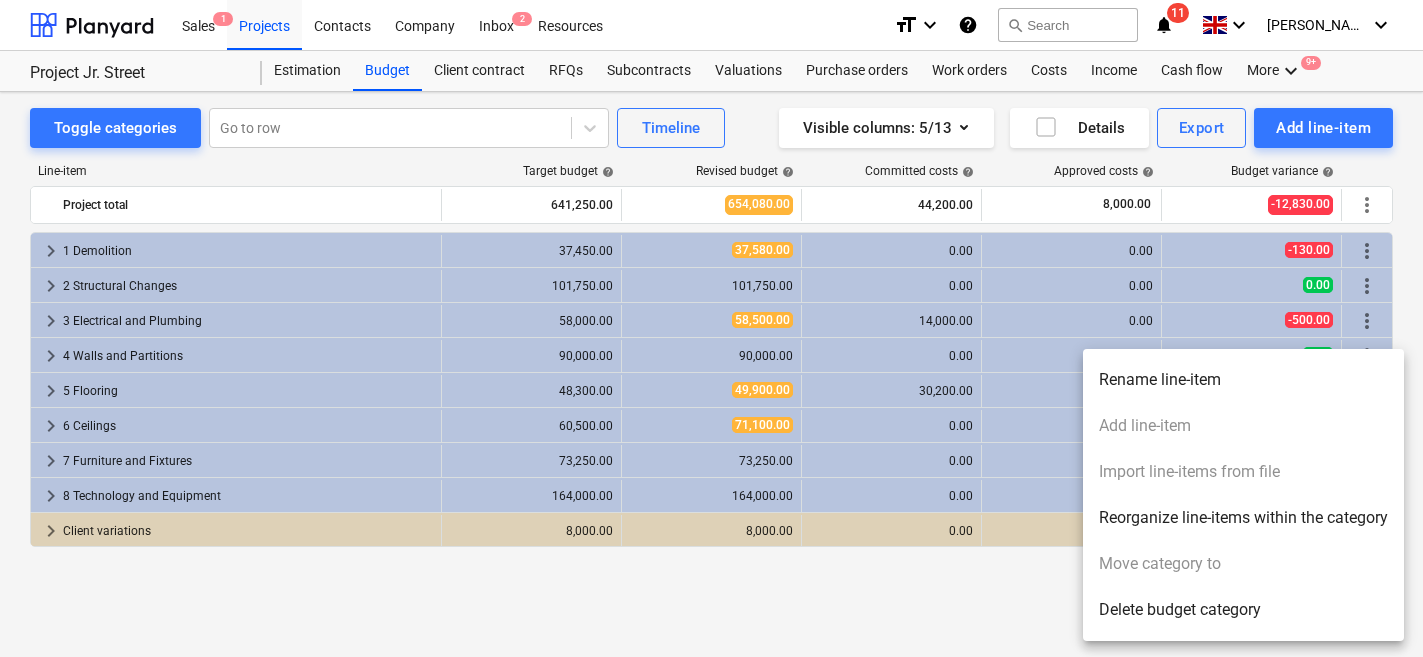 click at bounding box center [711, 328] 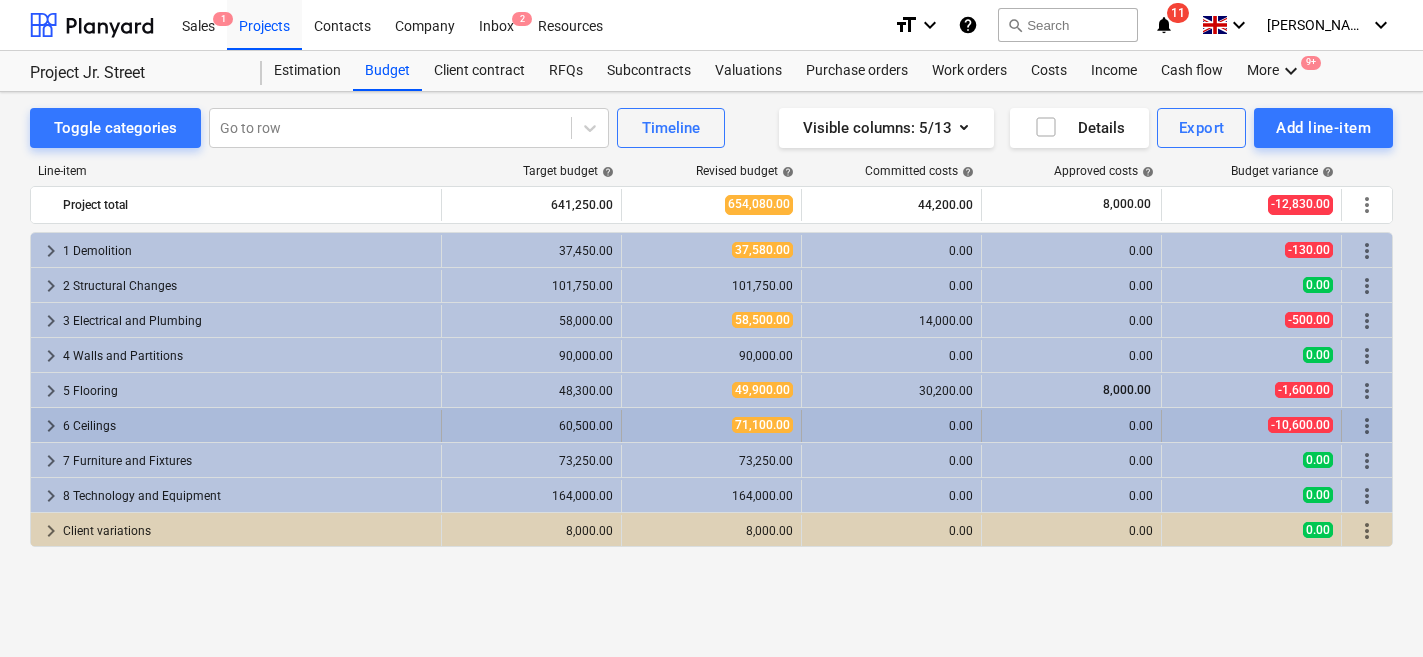 click on "keyboard_arrow_right" at bounding box center [51, 426] 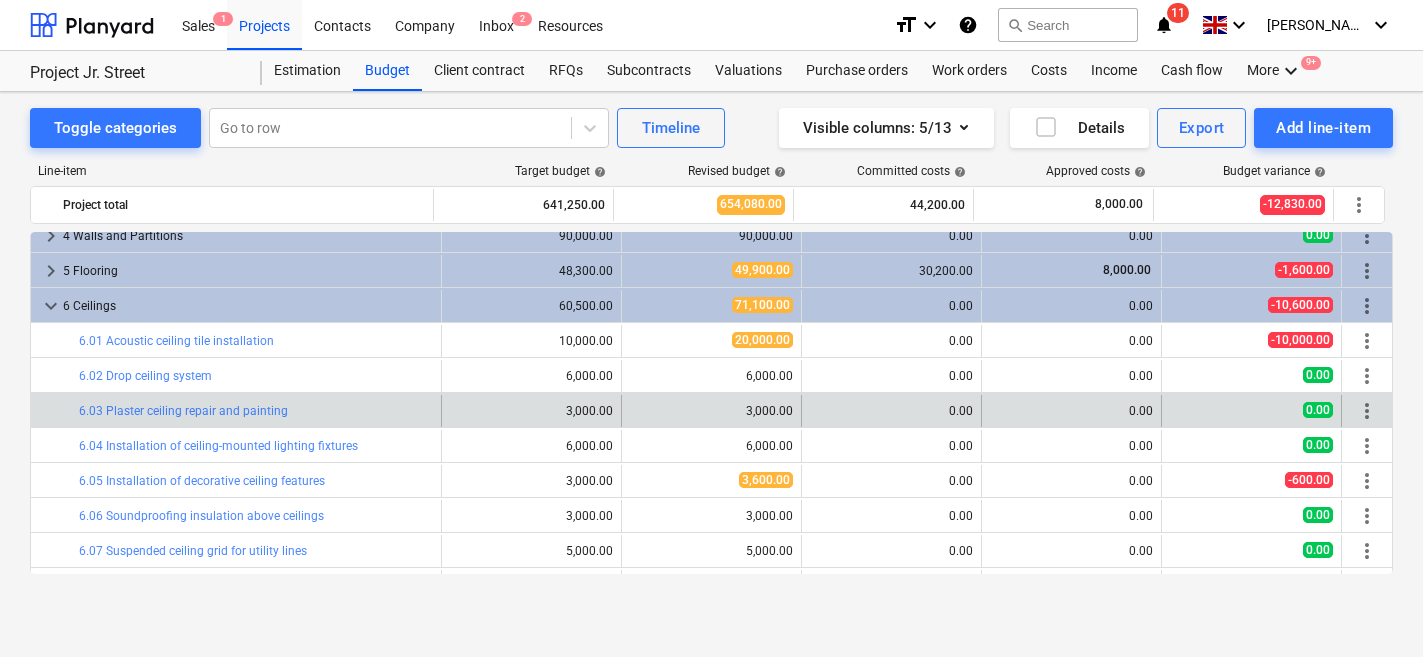 scroll, scrollTop: 105, scrollLeft: 0, axis: vertical 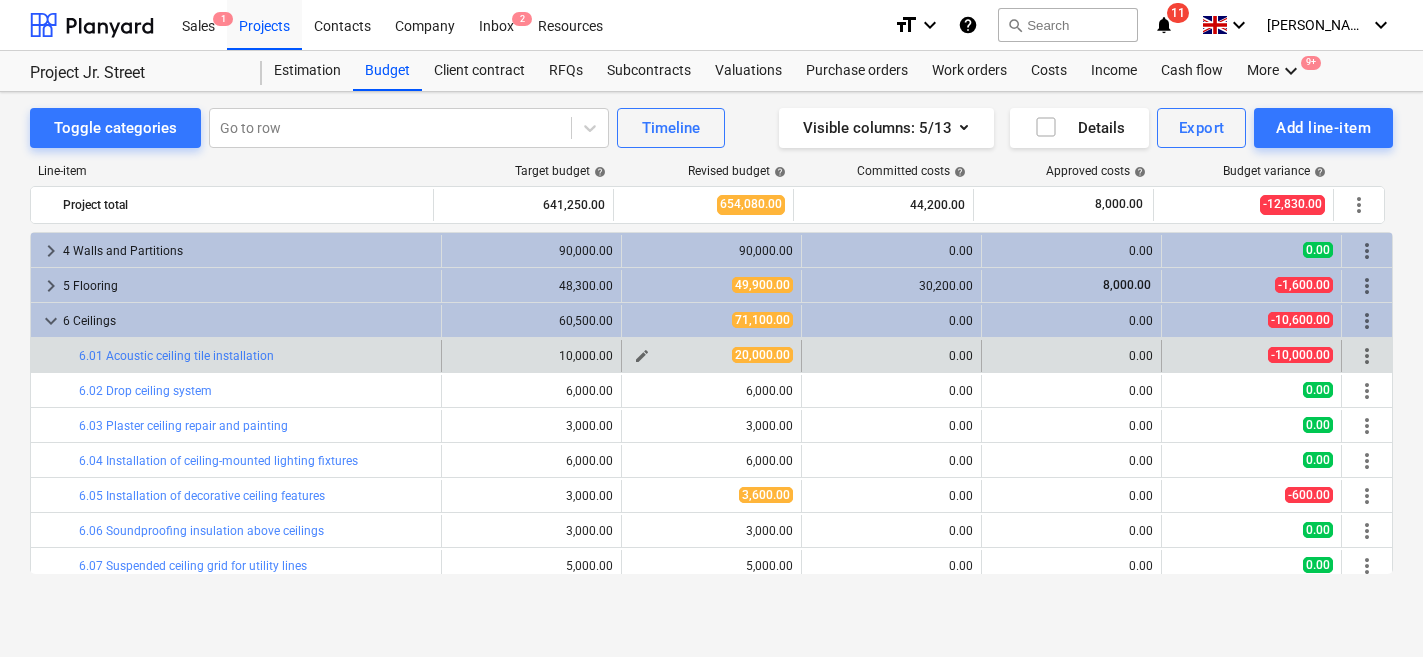 click on "edit" at bounding box center [642, 356] 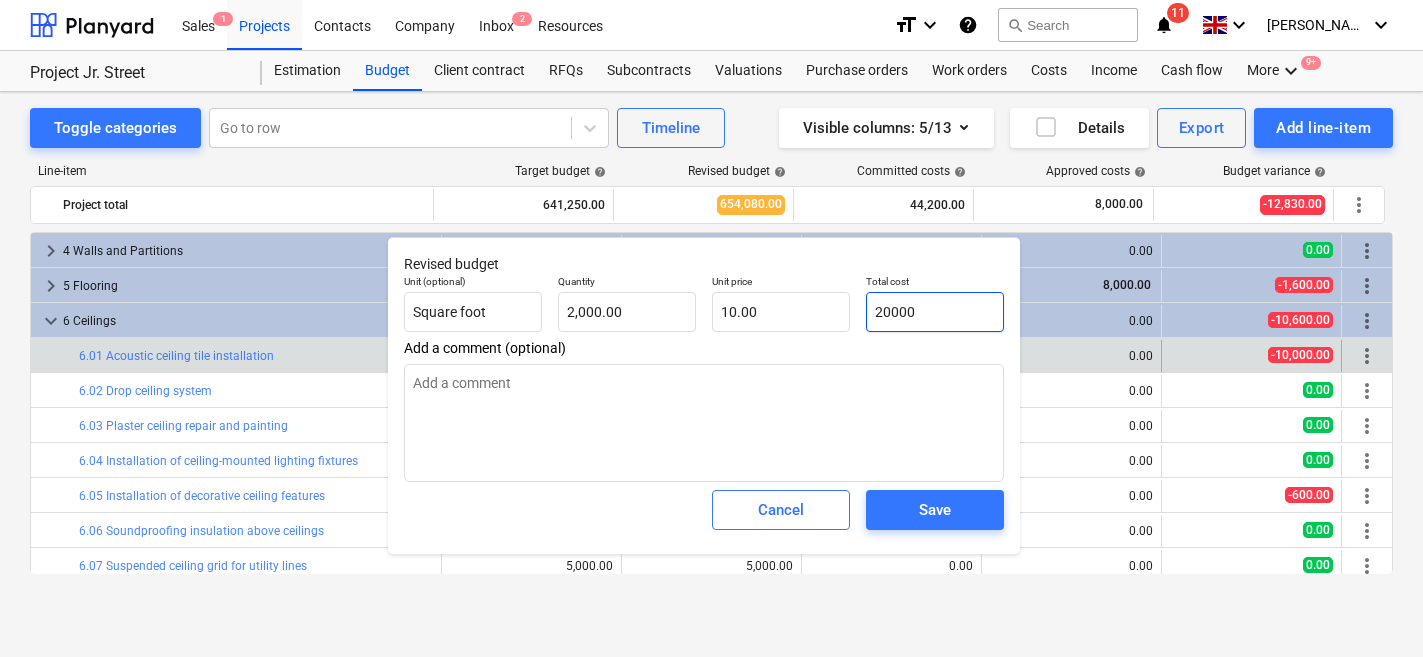 click on "20000" at bounding box center [935, 312] 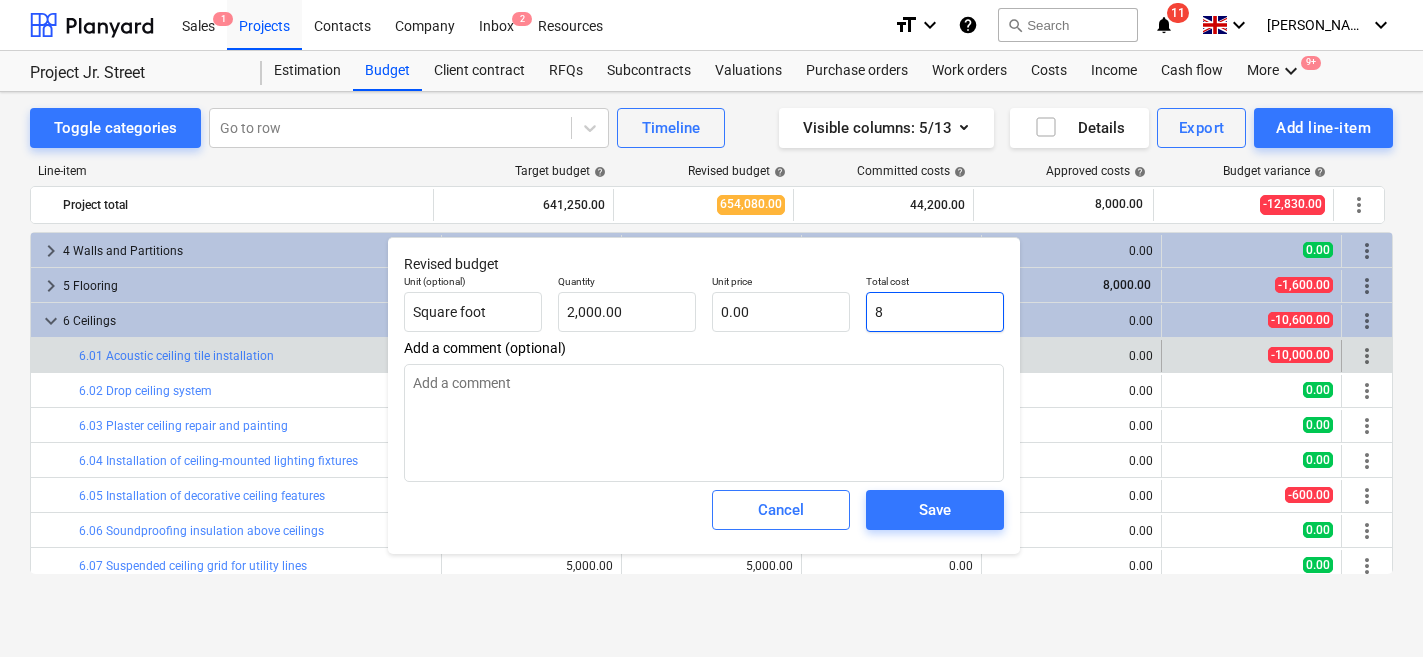type on "0.00" 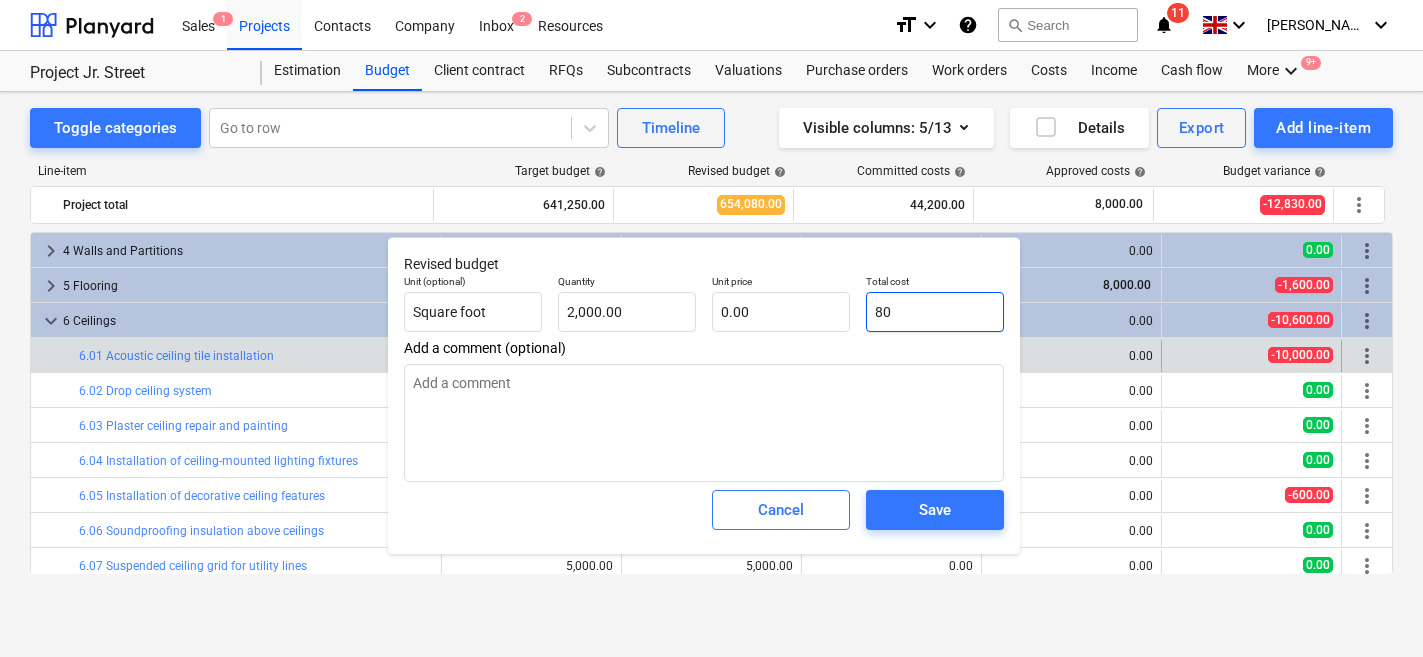 type on "0.04" 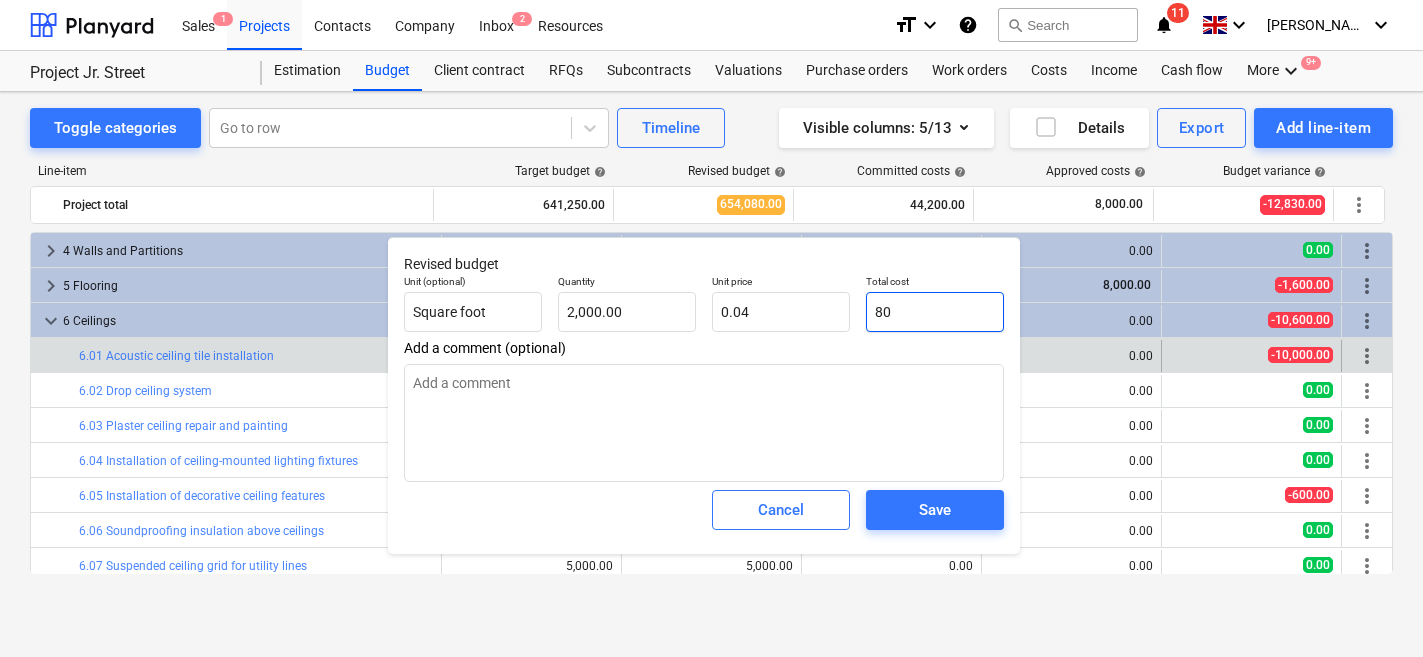 type on "800" 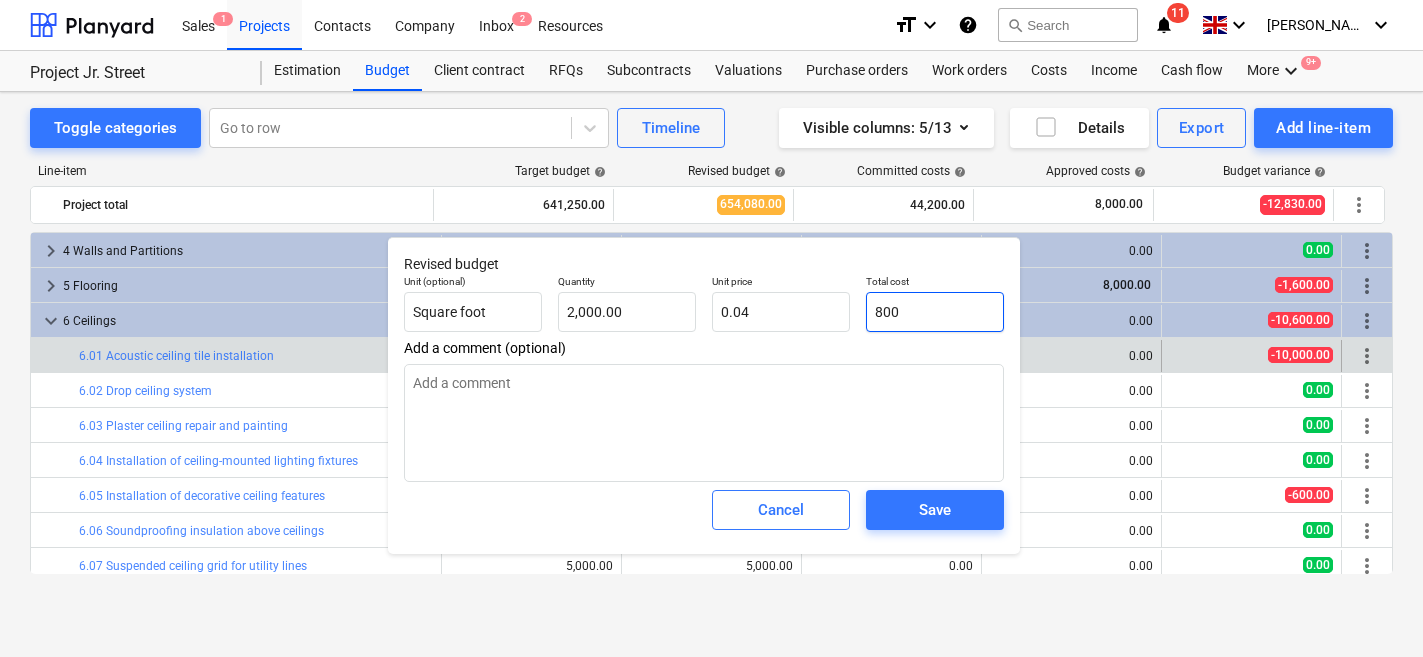 type on "0.40" 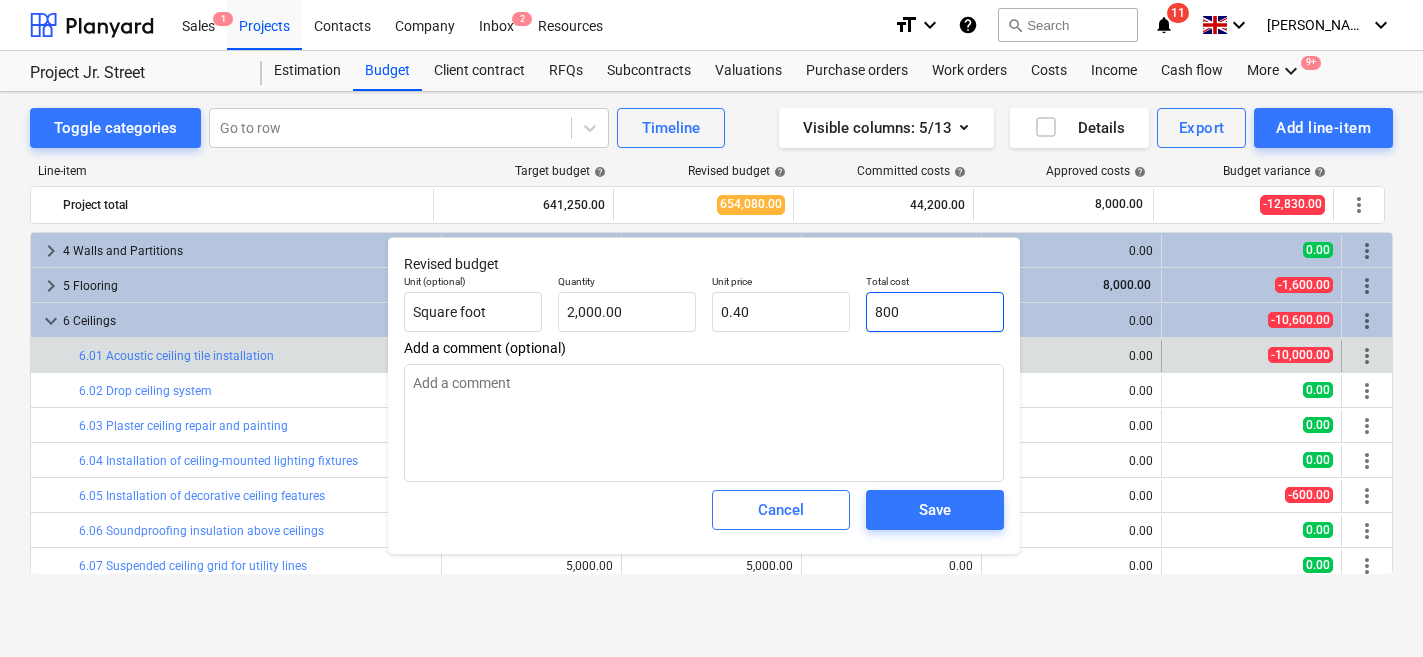 type on "8000" 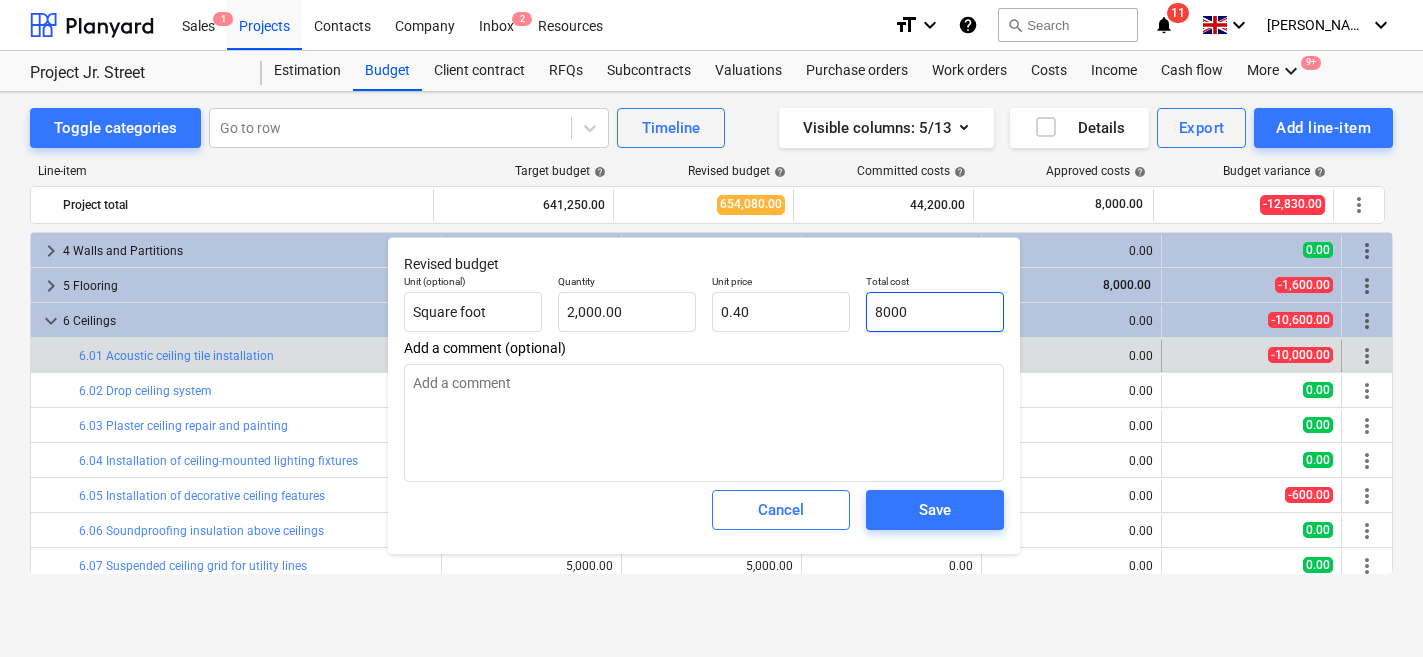 type on "4.00" 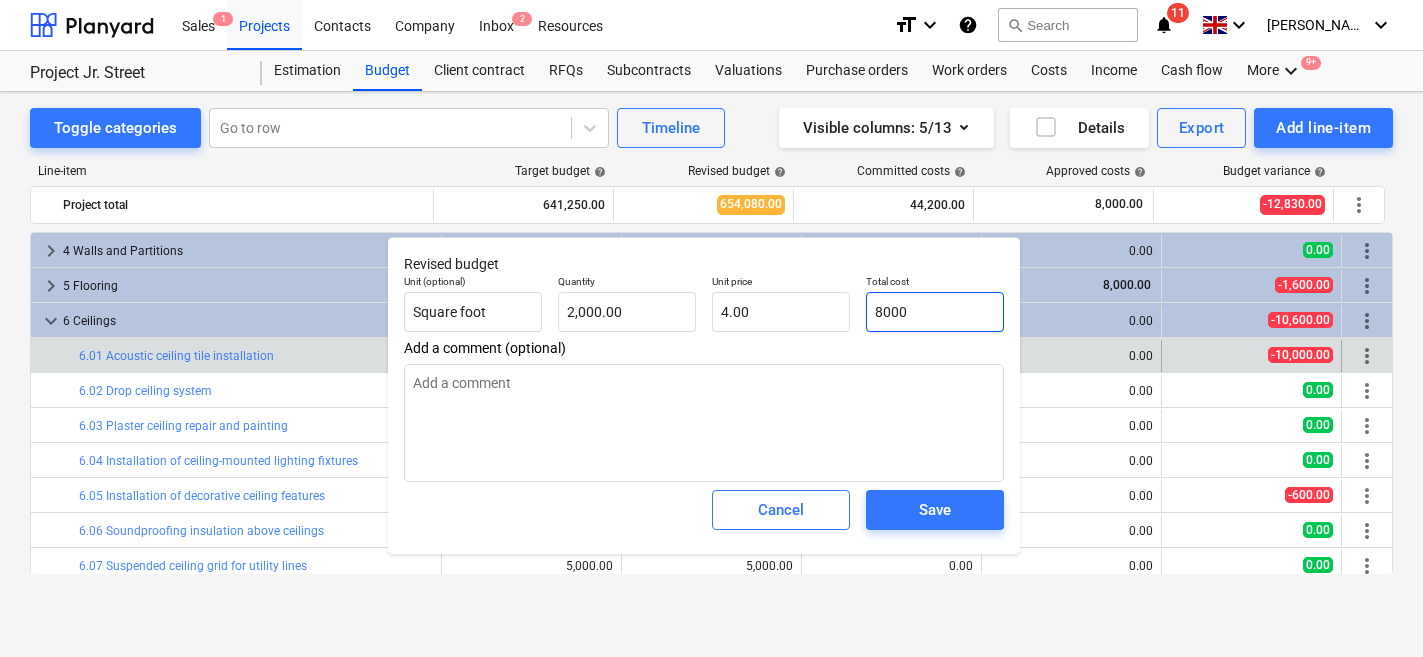 drag, startPoint x: 877, startPoint y: 320, endPoint x: 884, endPoint y: 340, distance: 21.189621 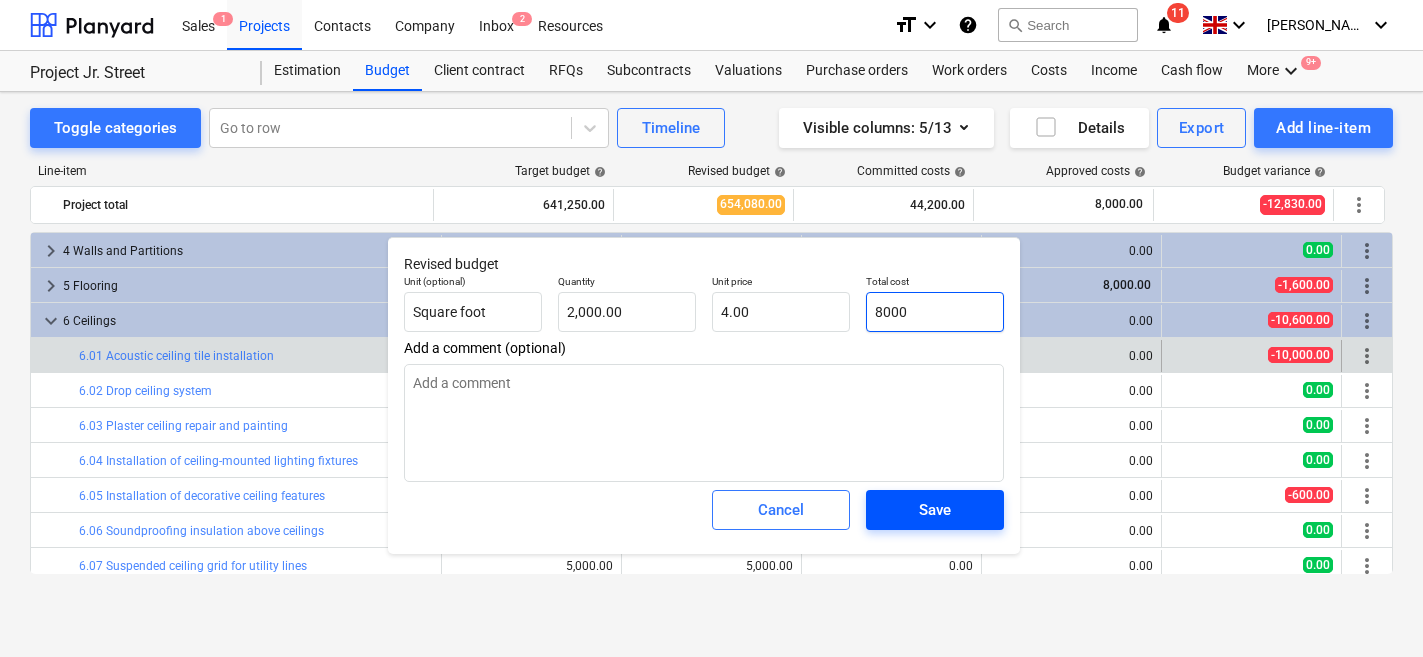 type on "8000" 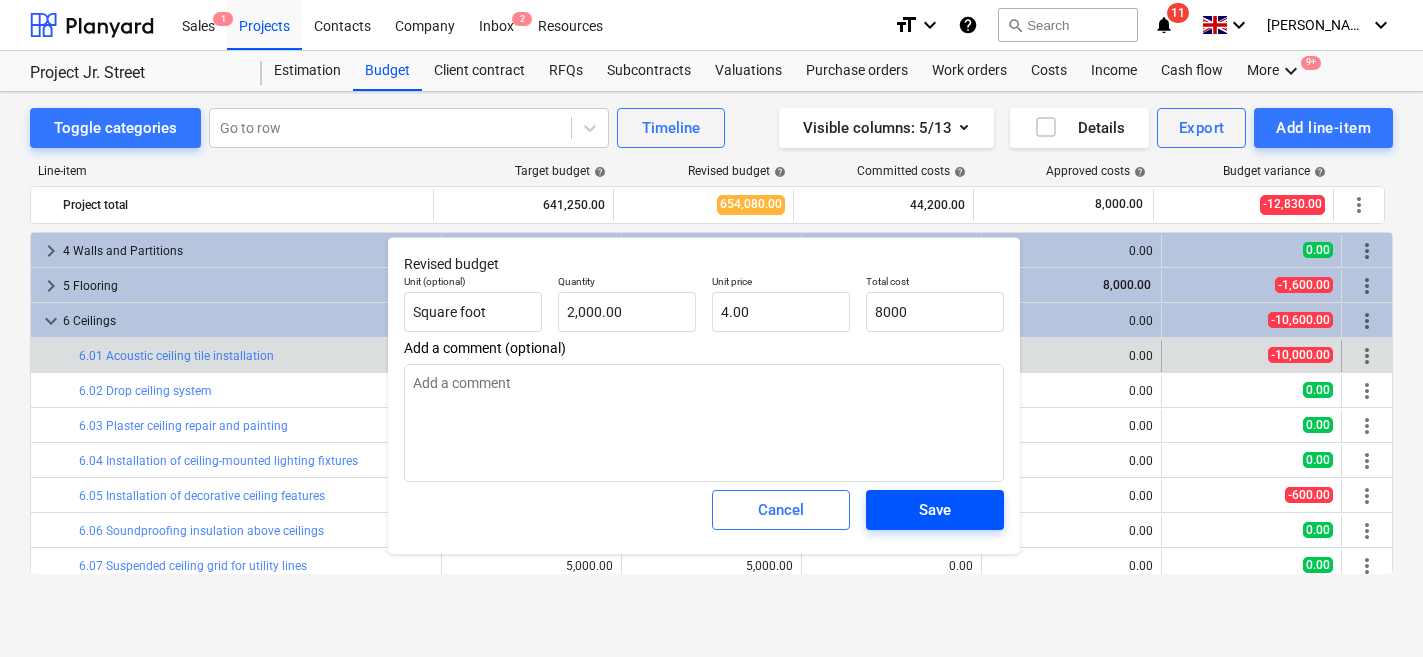 click on "Save" at bounding box center [935, 510] 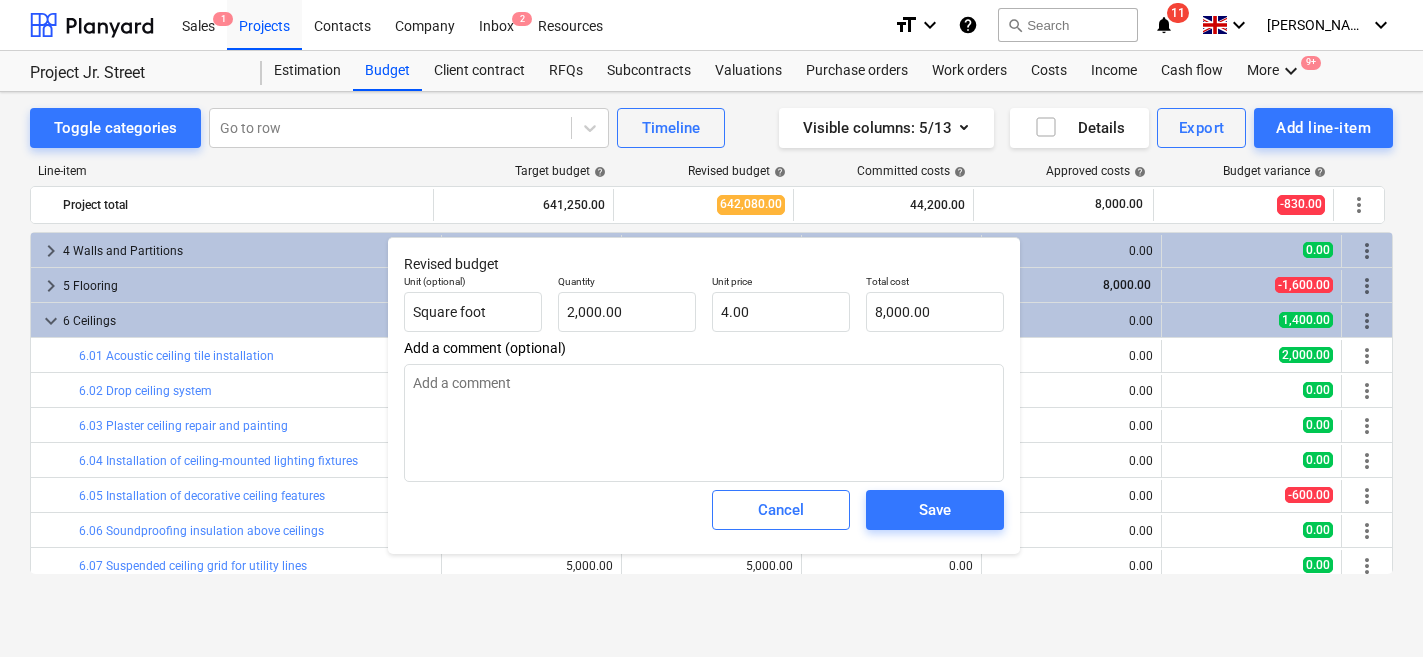 type on "x" 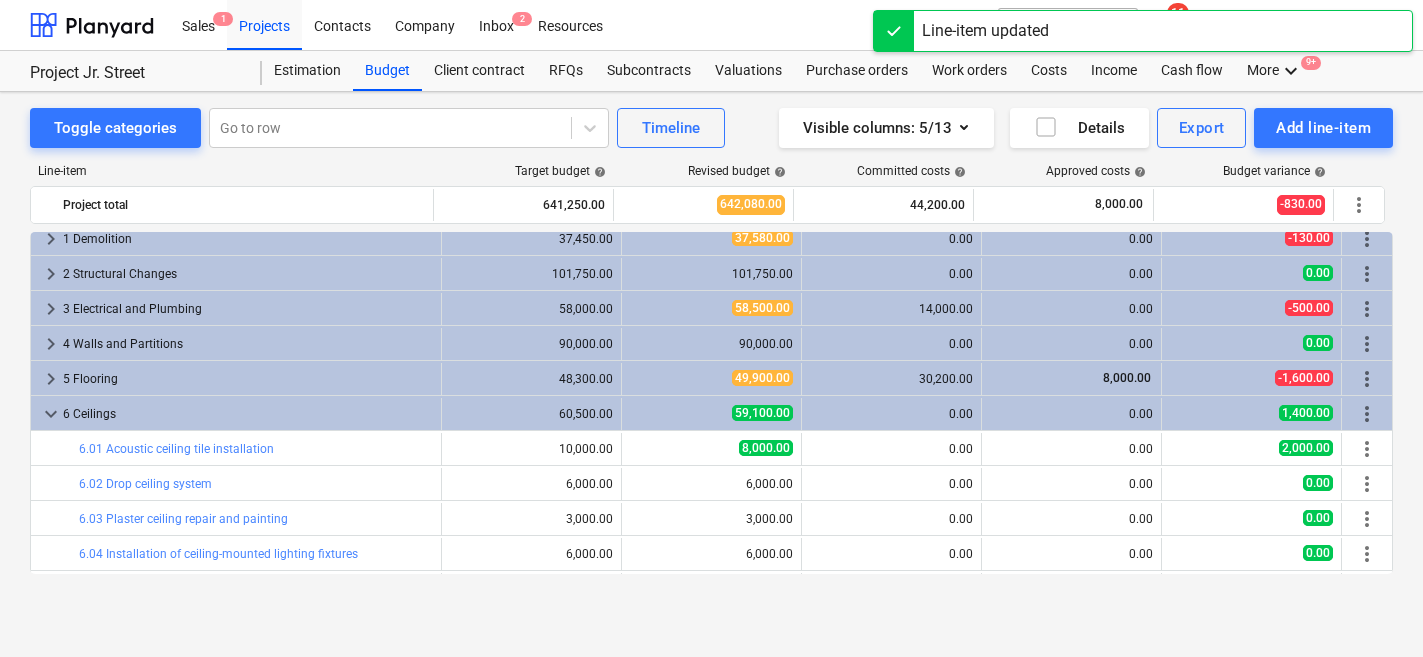 scroll, scrollTop: 0, scrollLeft: 0, axis: both 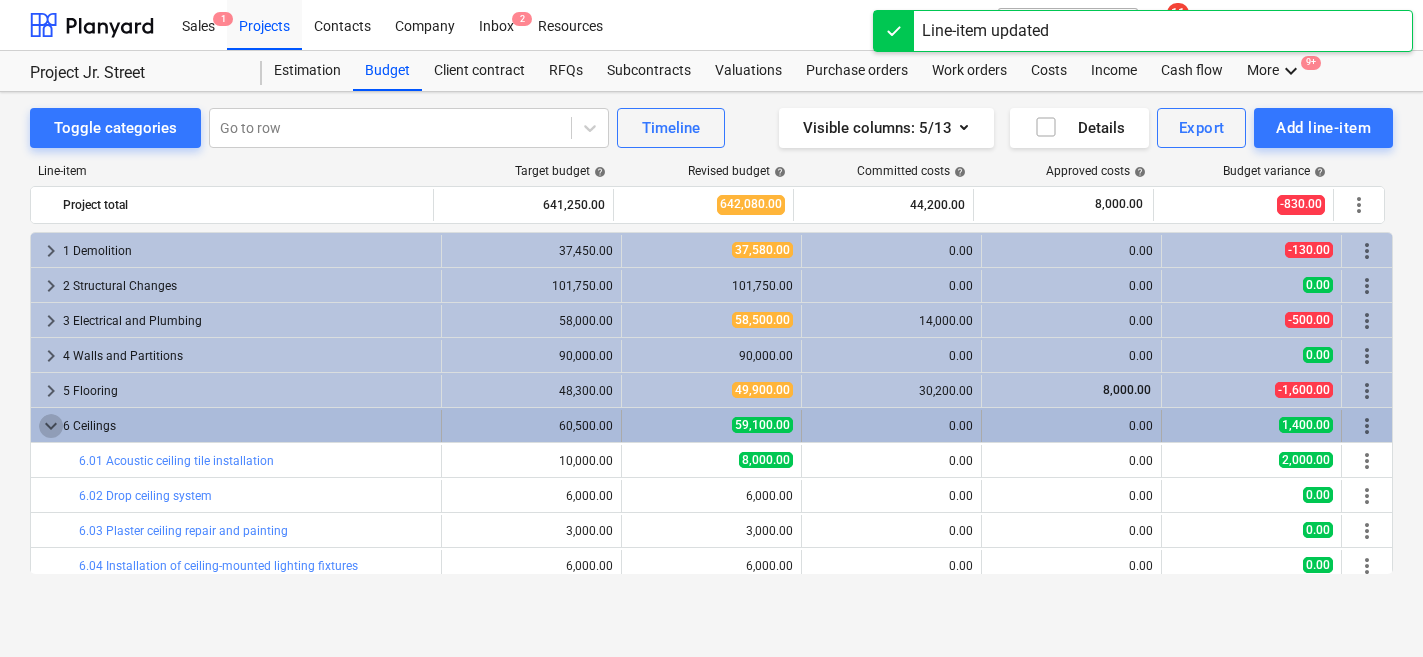 click on "keyboard_arrow_down" at bounding box center (51, 426) 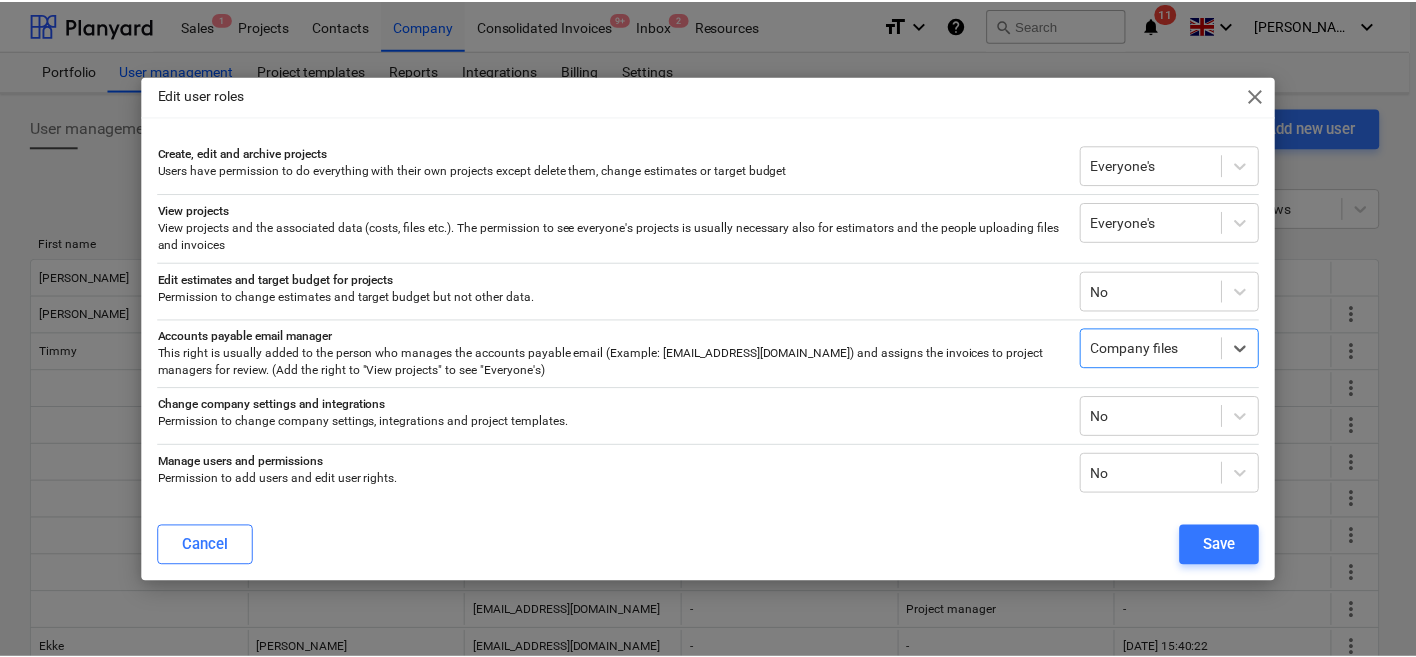 scroll, scrollTop: 0, scrollLeft: 0, axis: both 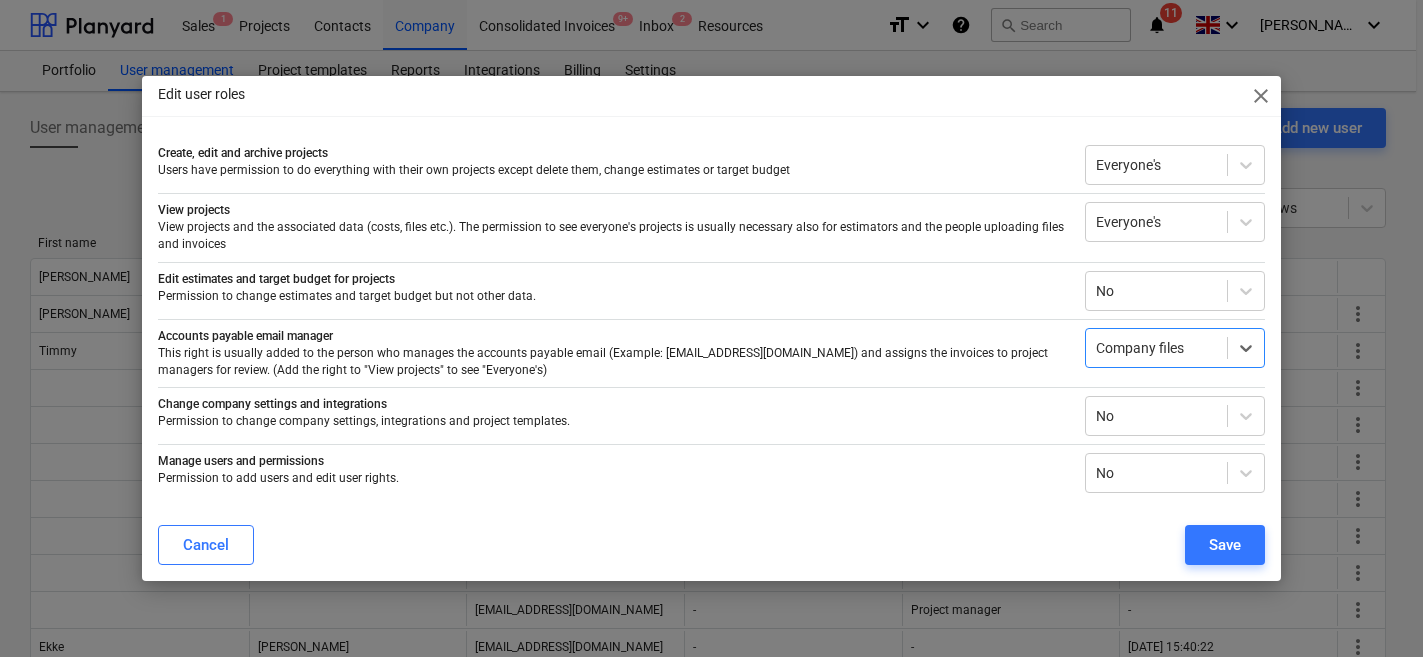 click on "Edit user roles close" at bounding box center [711, 96] 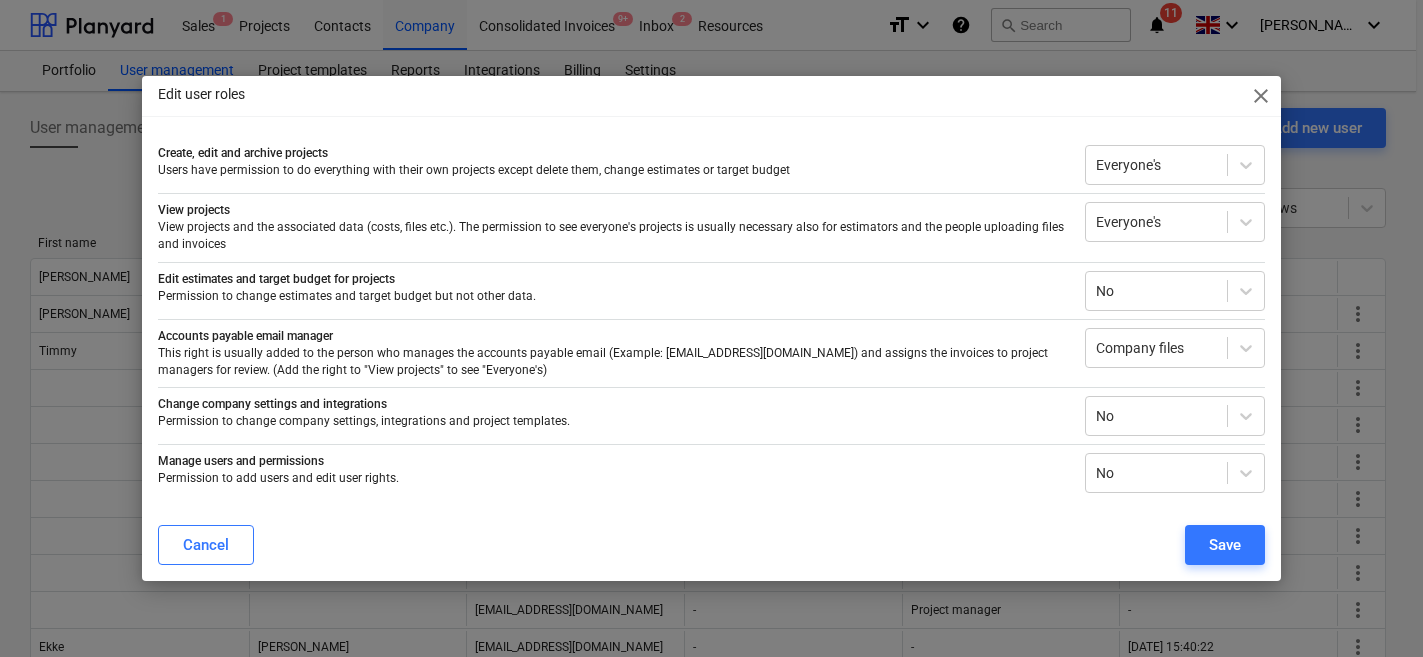 click on "close" at bounding box center [1261, 96] 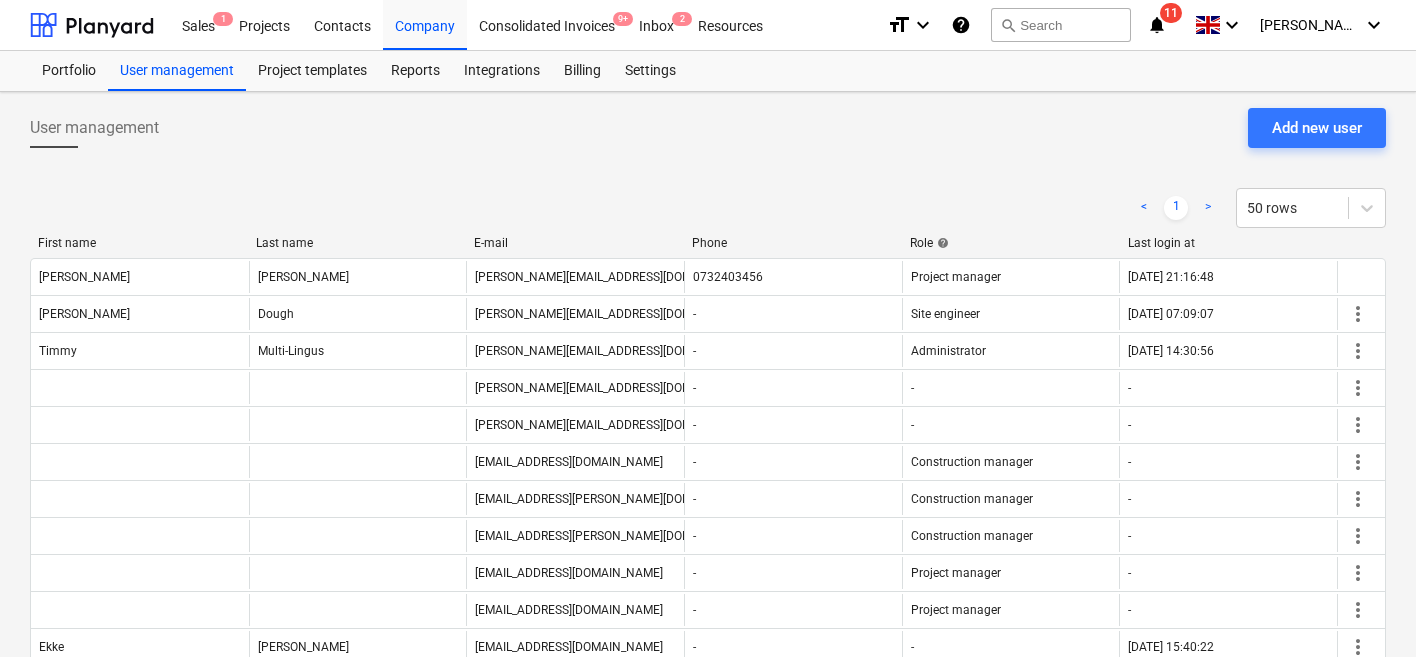 click on "Project fetching failed" at bounding box center [1136, 21] 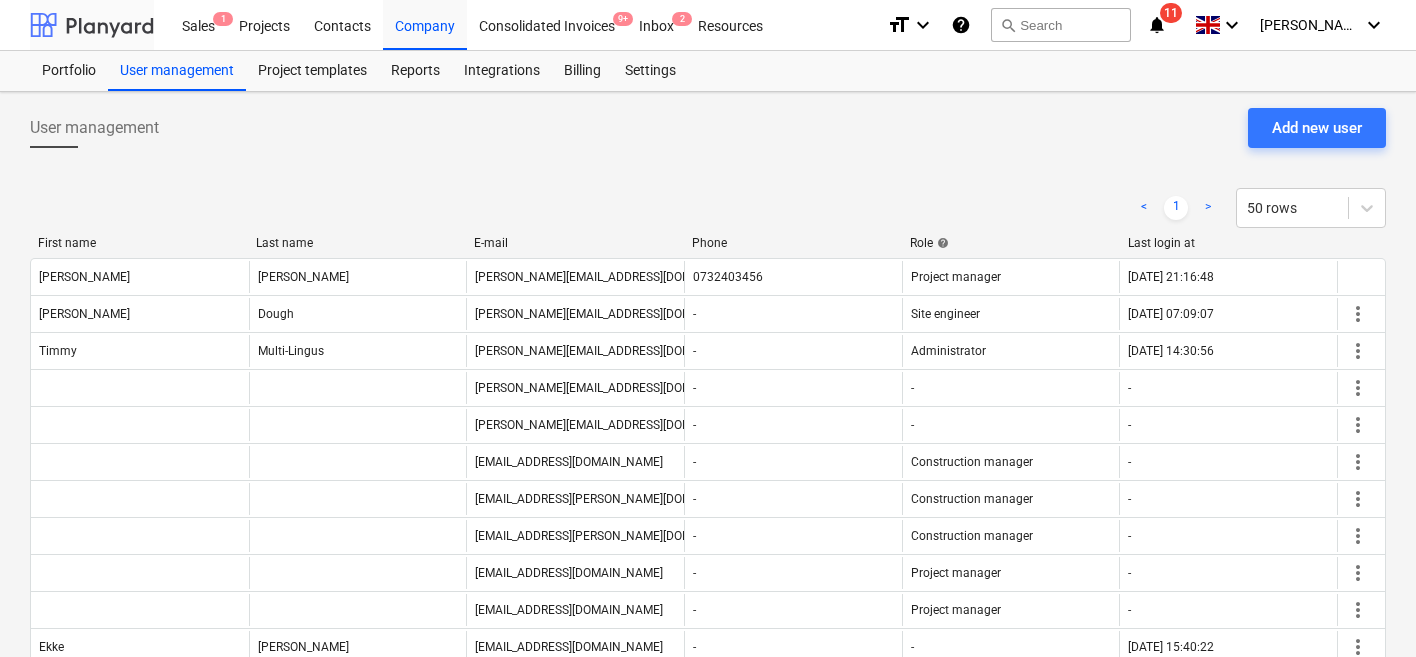 click at bounding box center [92, 25] 